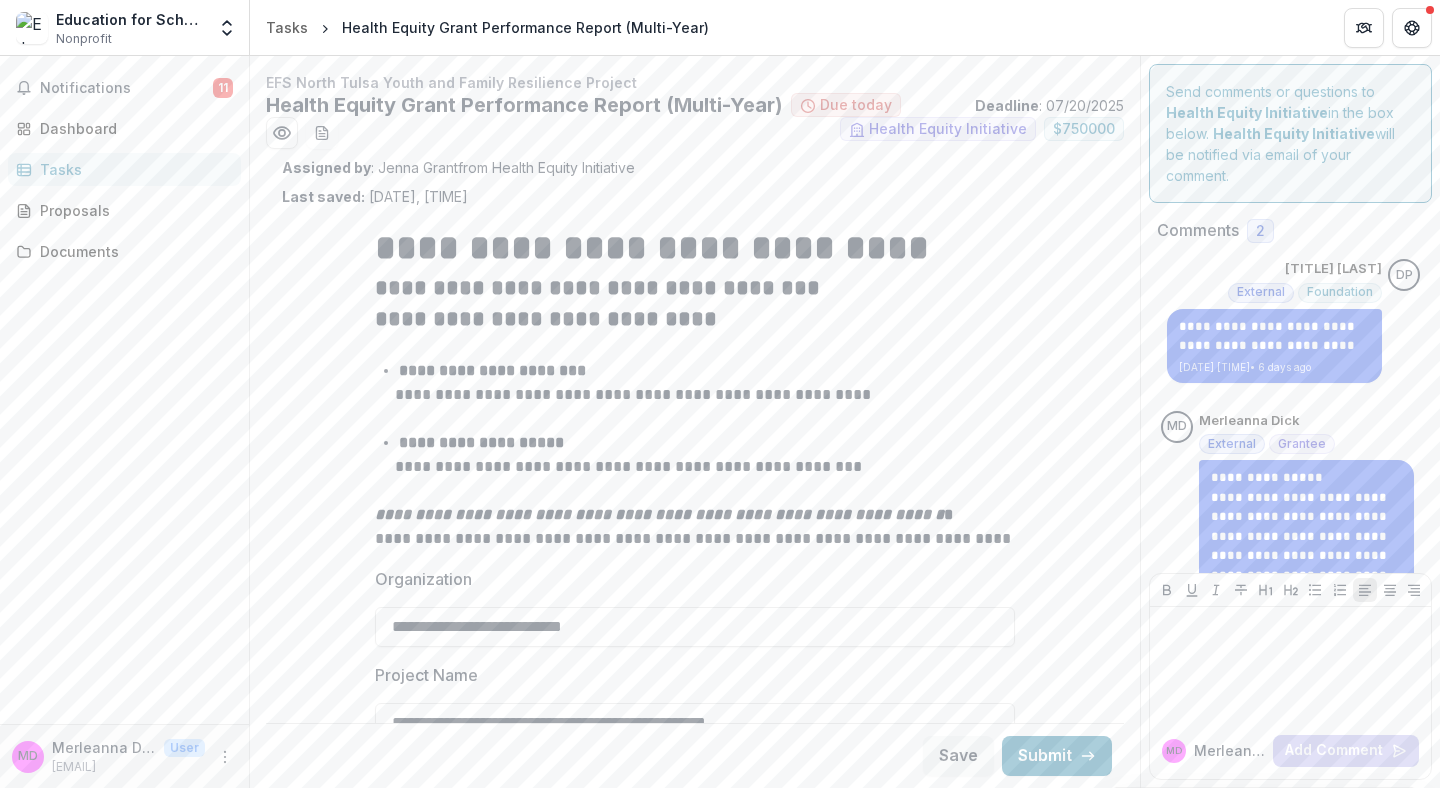 scroll, scrollTop: 0, scrollLeft: 0, axis: both 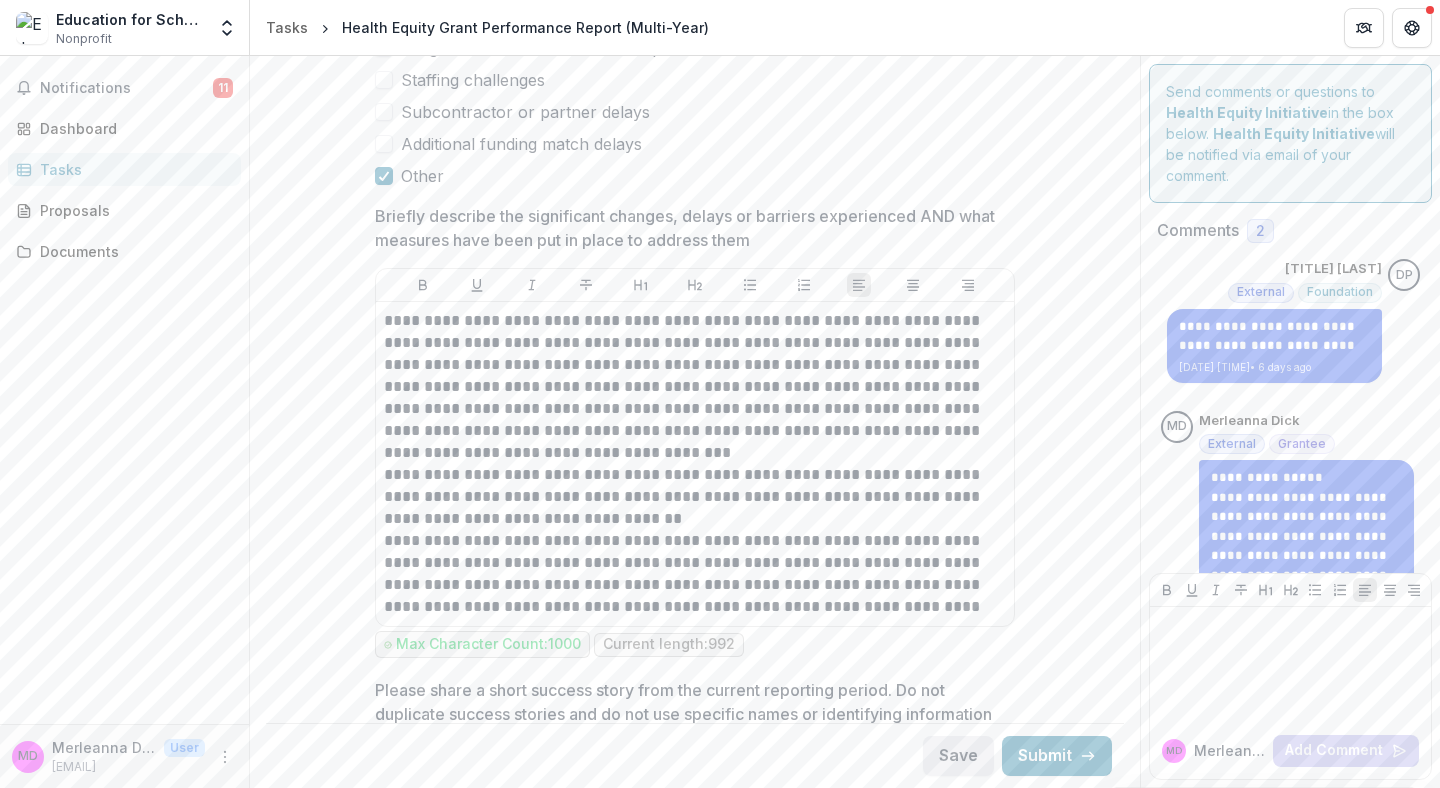click on "Save" at bounding box center [958, 756] 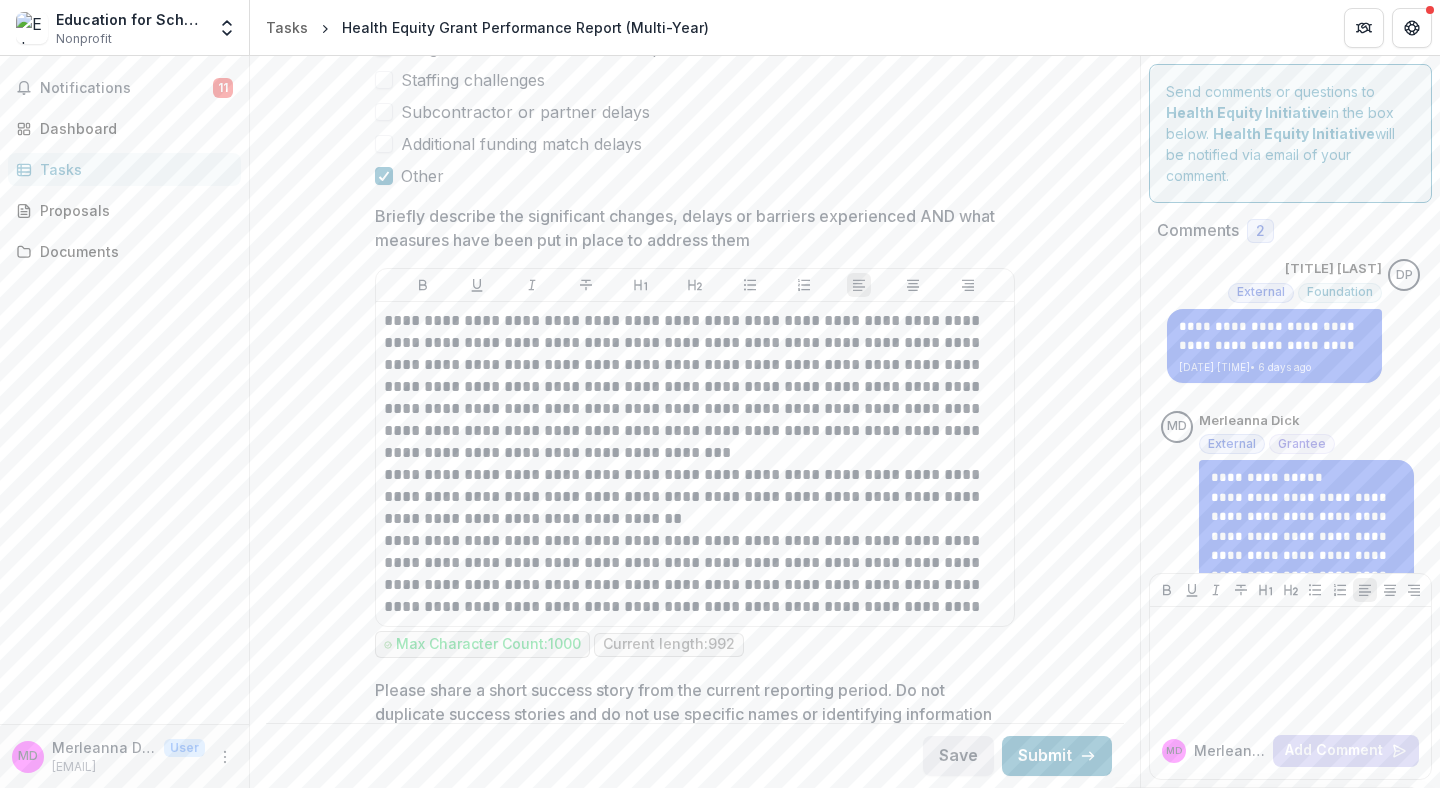 click on "Save" at bounding box center [958, 756] 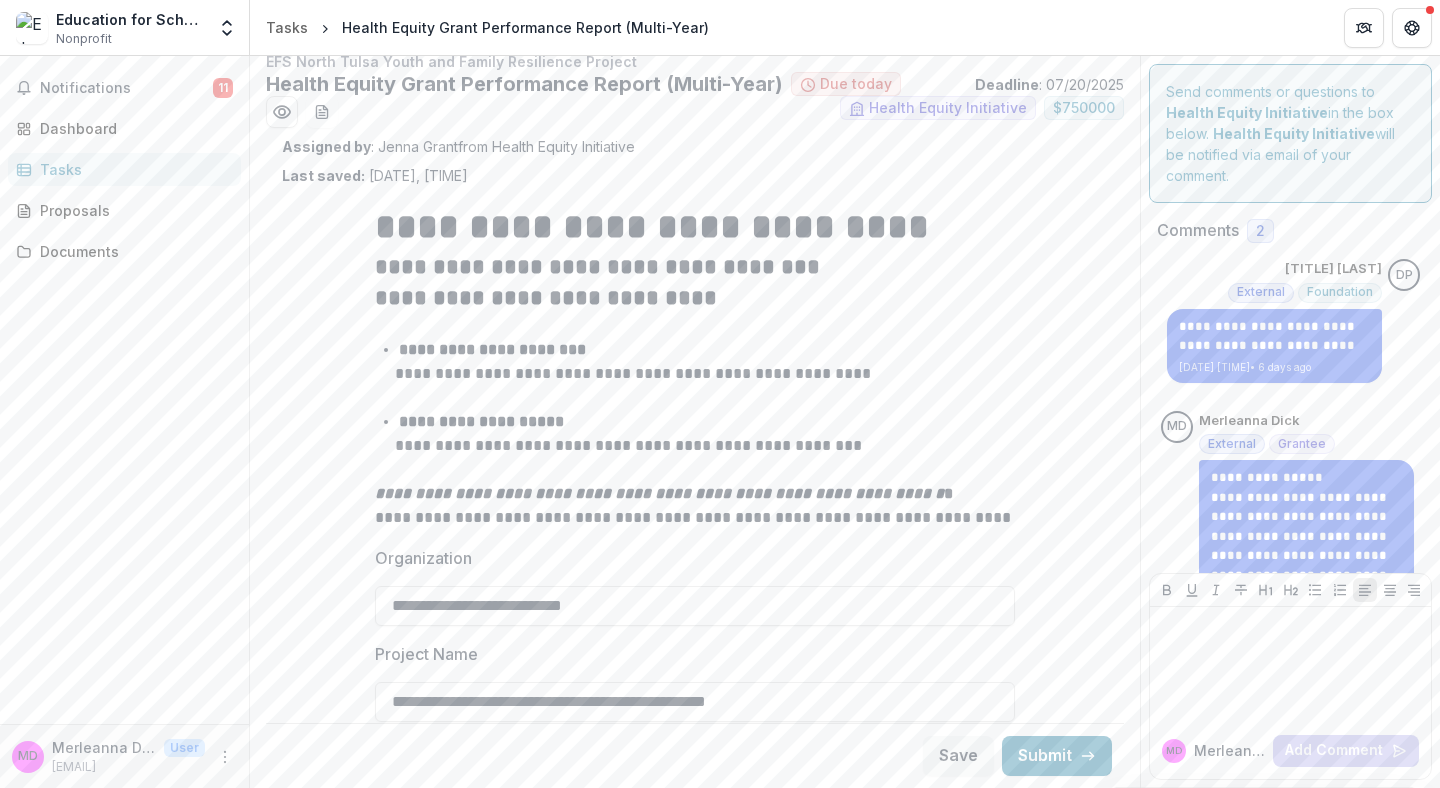 scroll, scrollTop: 0, scrollLeft: 0, axis: both 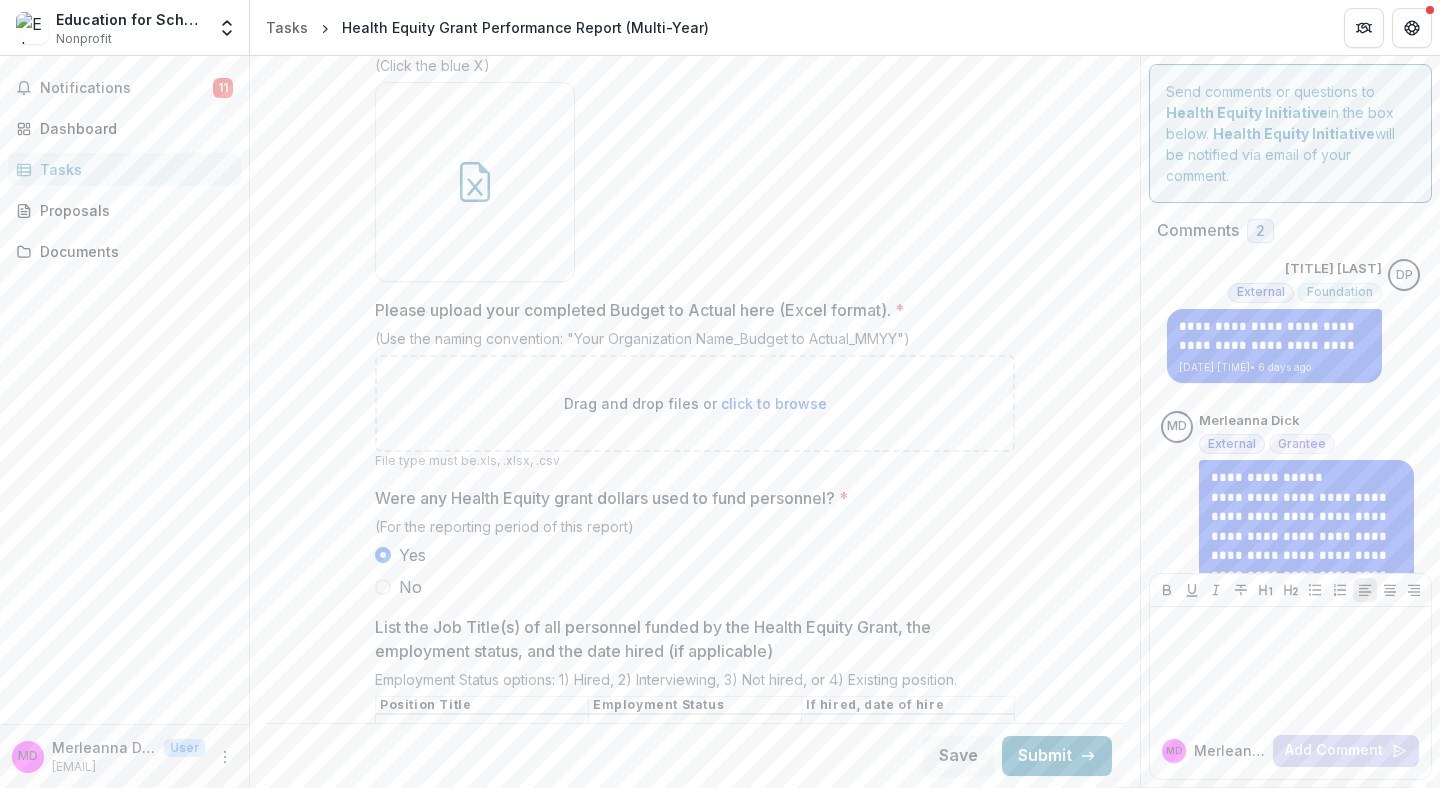 click on "click to browse" at bounding box center (774, 403) 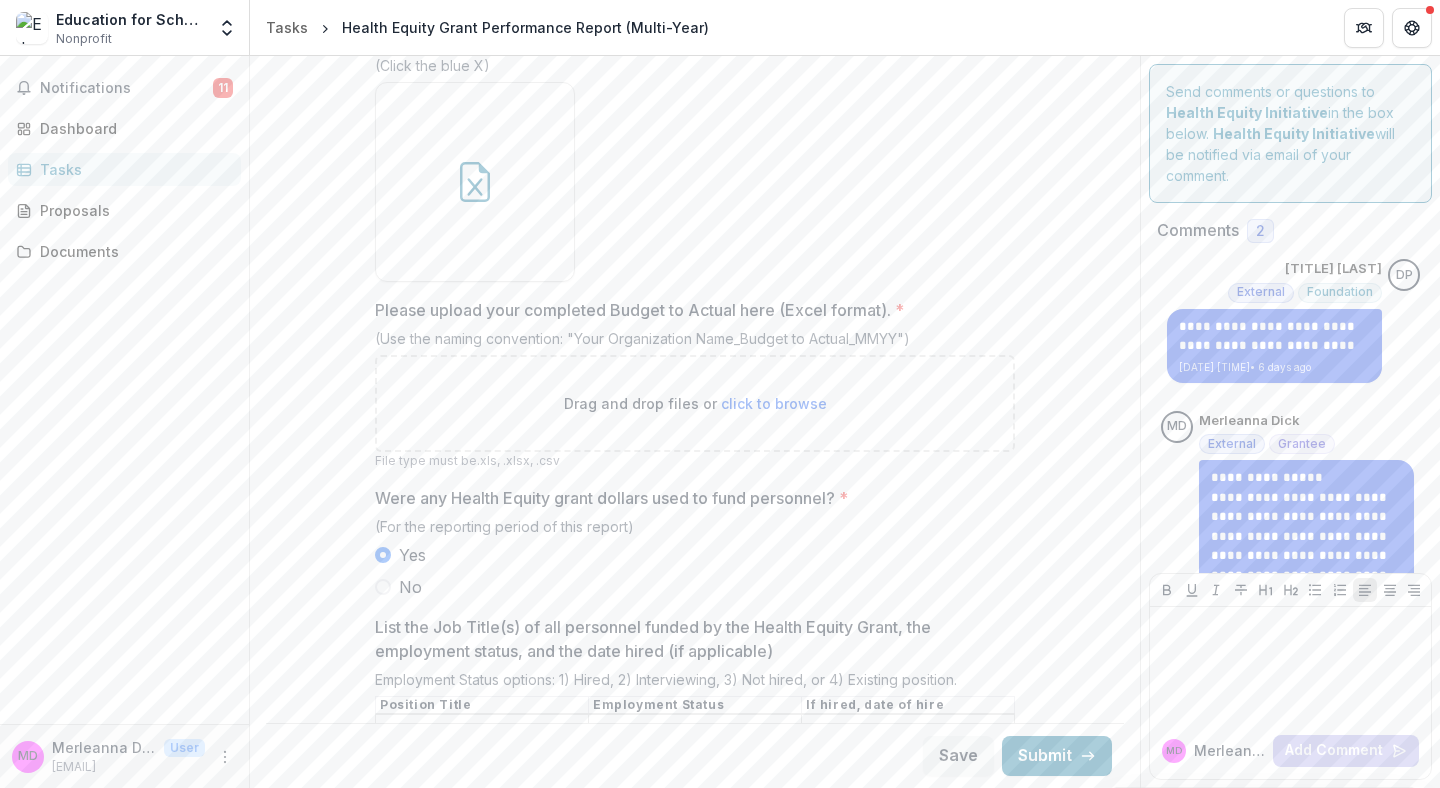 type on "**********" 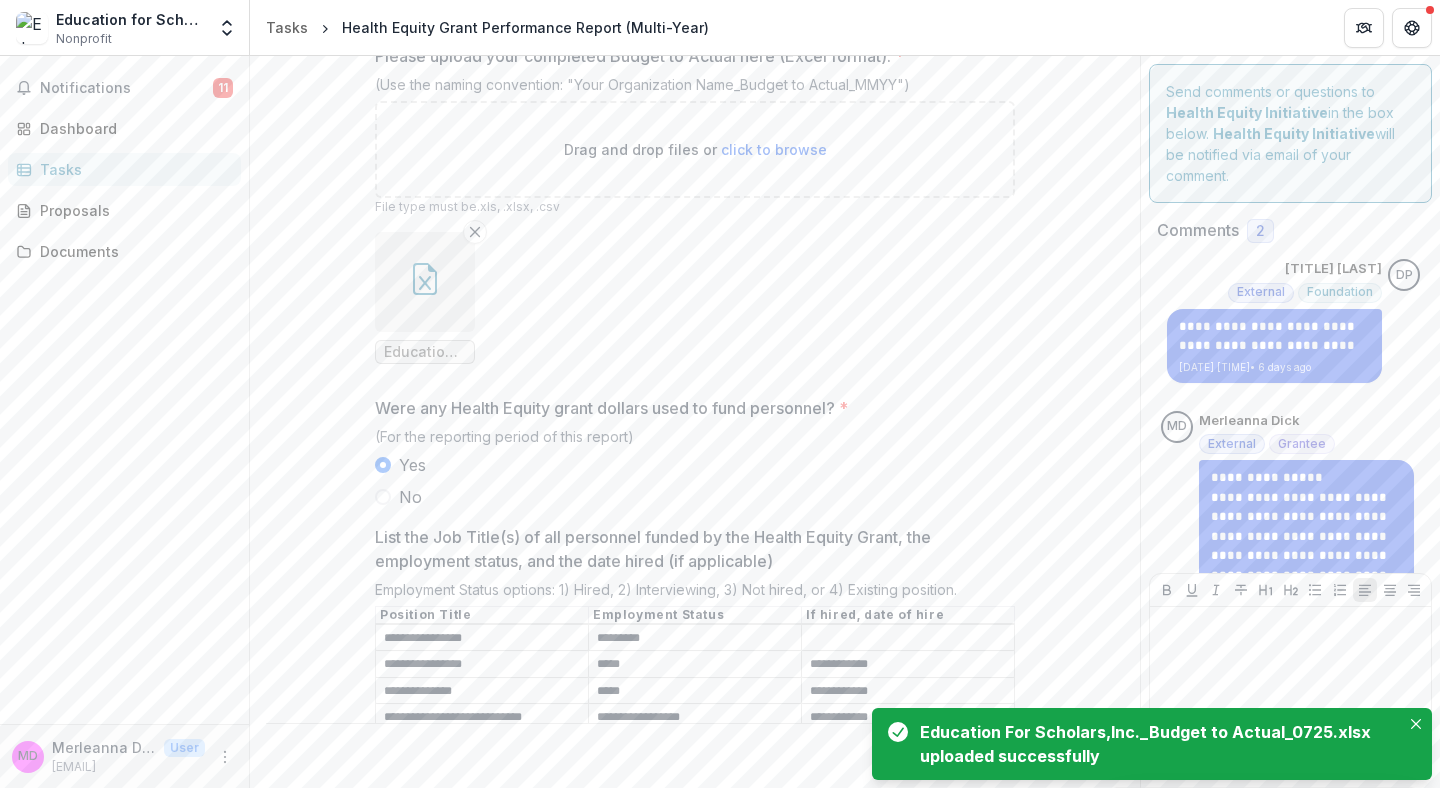 scroll, scrollTop: 1958, scrollLeft: 0, axis: vertical 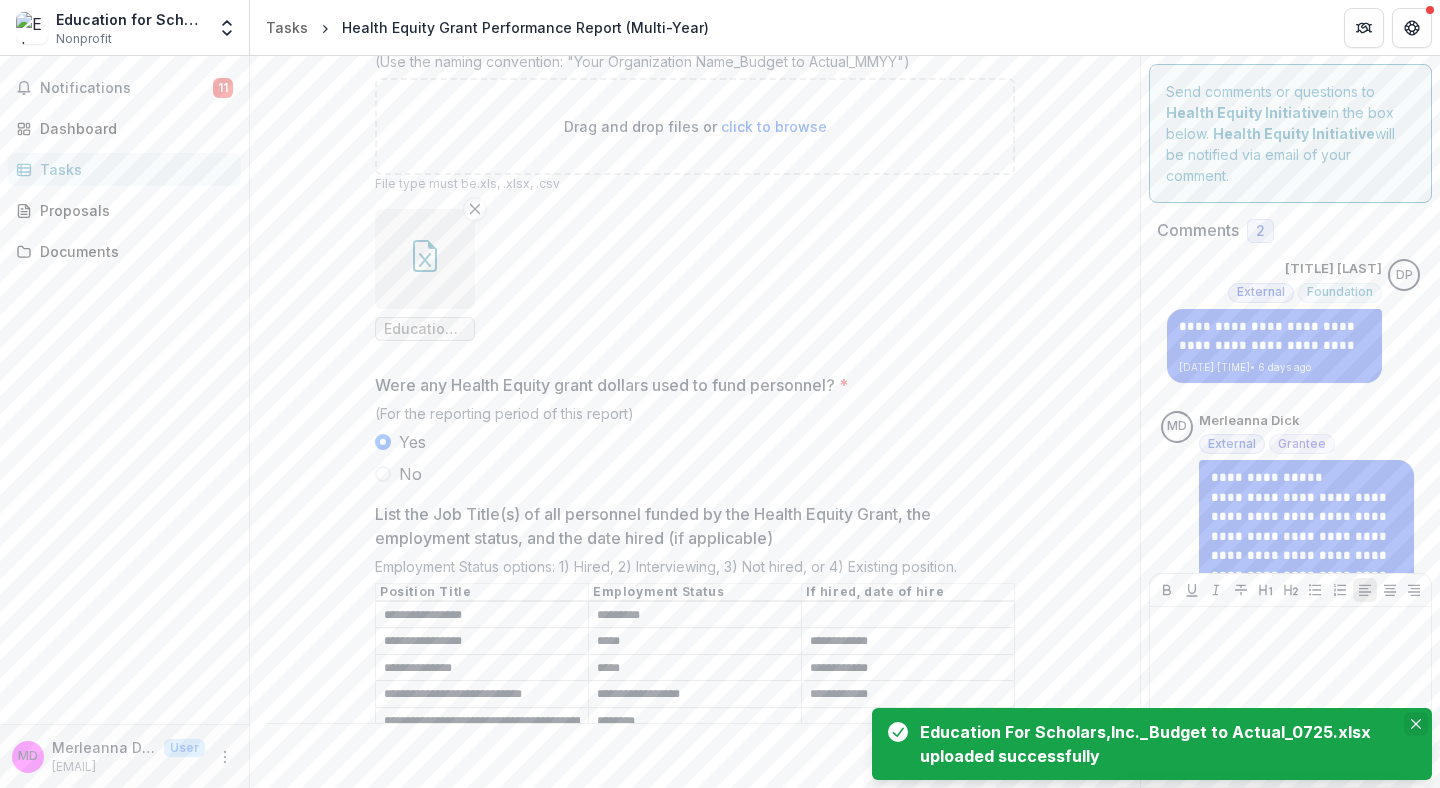 click 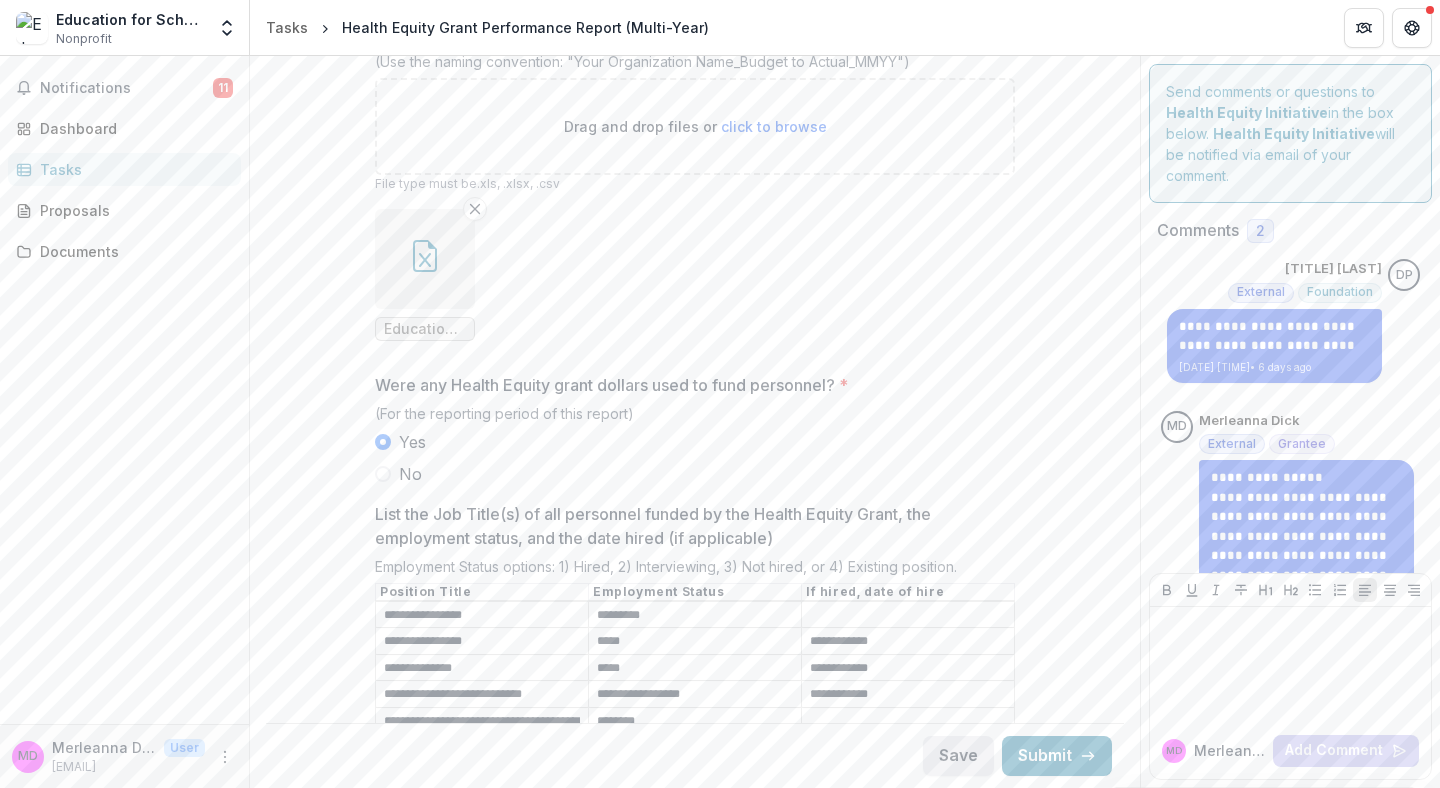 click on "Save" at bounding box center (958, 756) 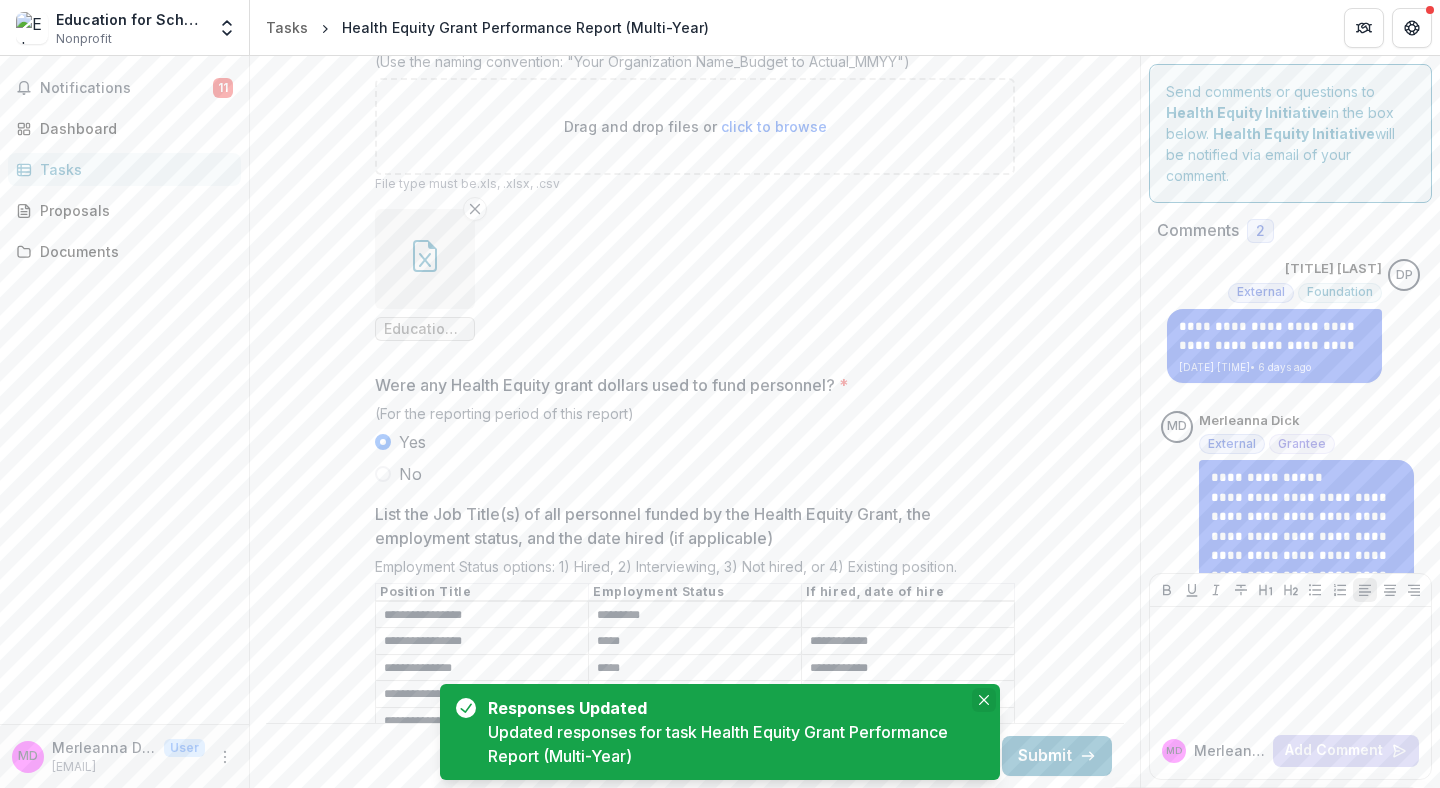 click 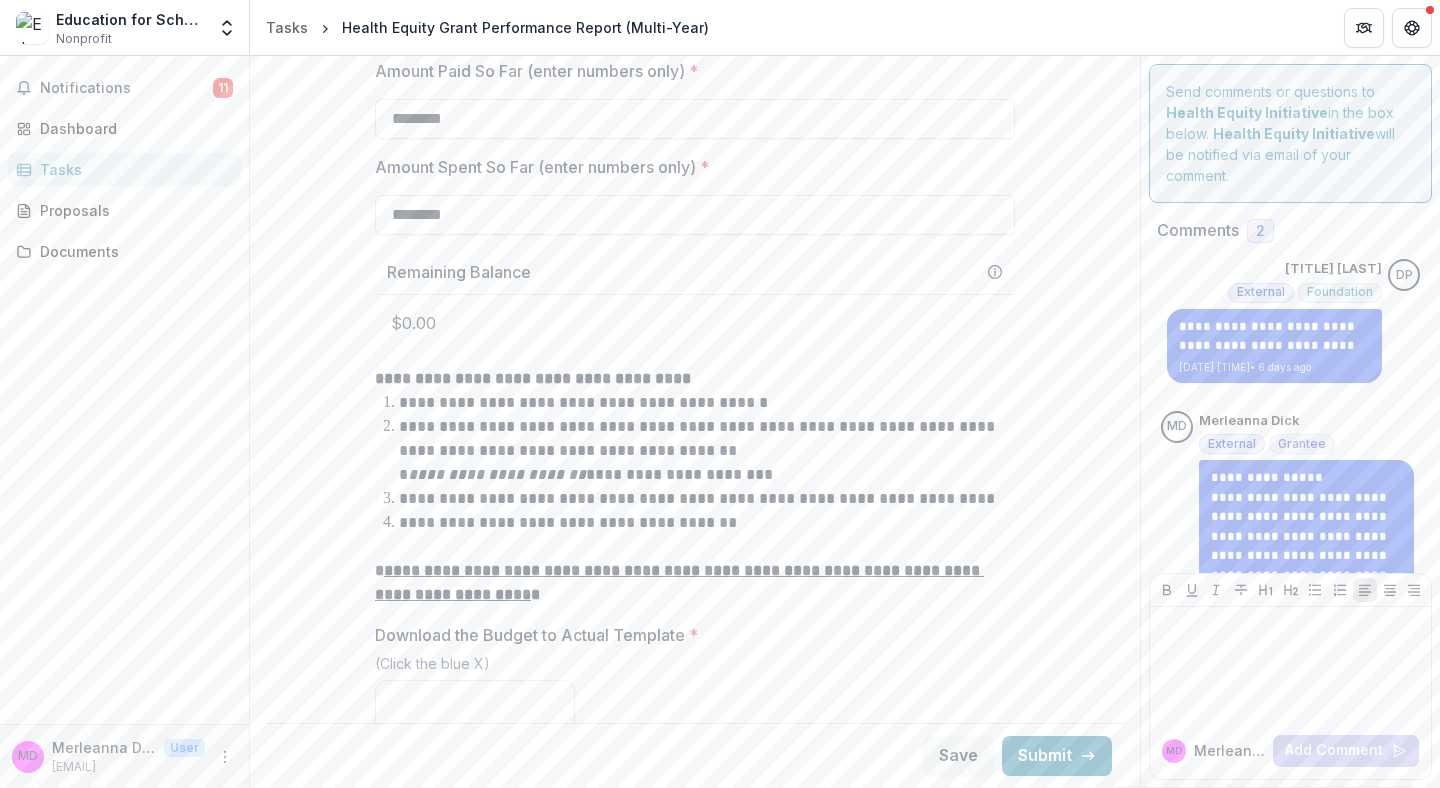 scroll, scrollTop: 1055, scrollLeft: 0, axis: vertical 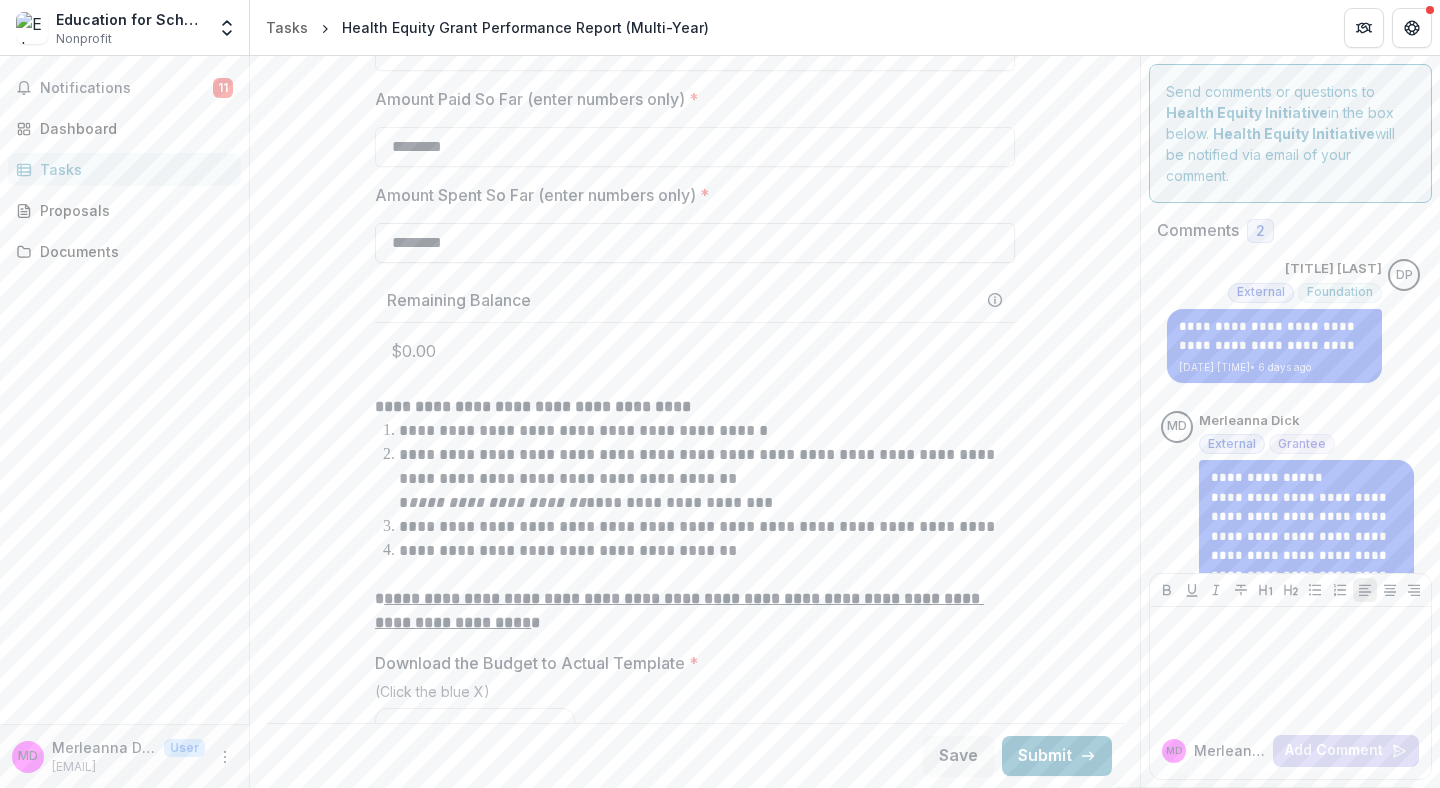 click on "********" at bounding box center [695, 243] 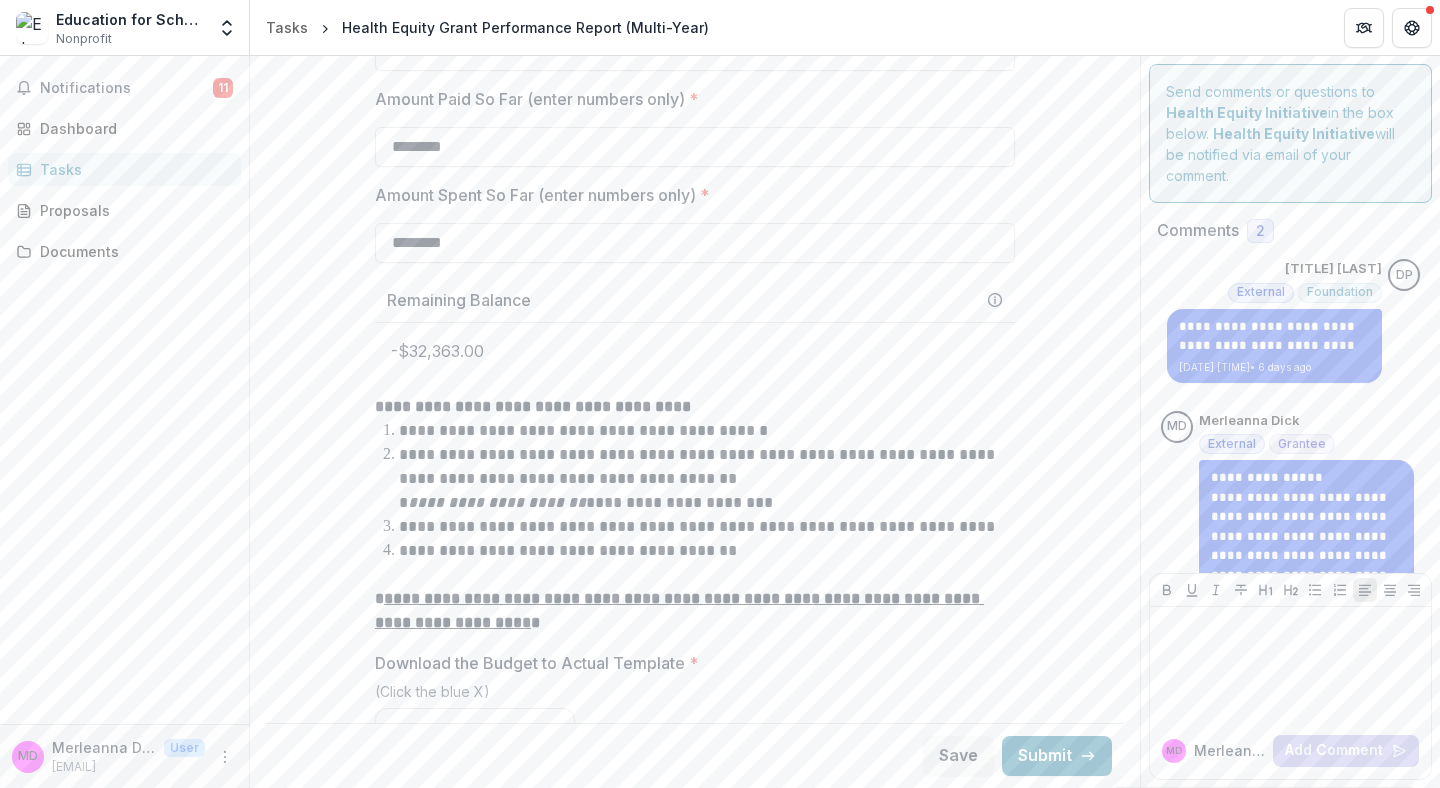 click on "{{Amount Paid So Far (enter numbers only)}} - {{Amount Spent So Far (enter numbers only)}}" at bounding box center (695, 2644) 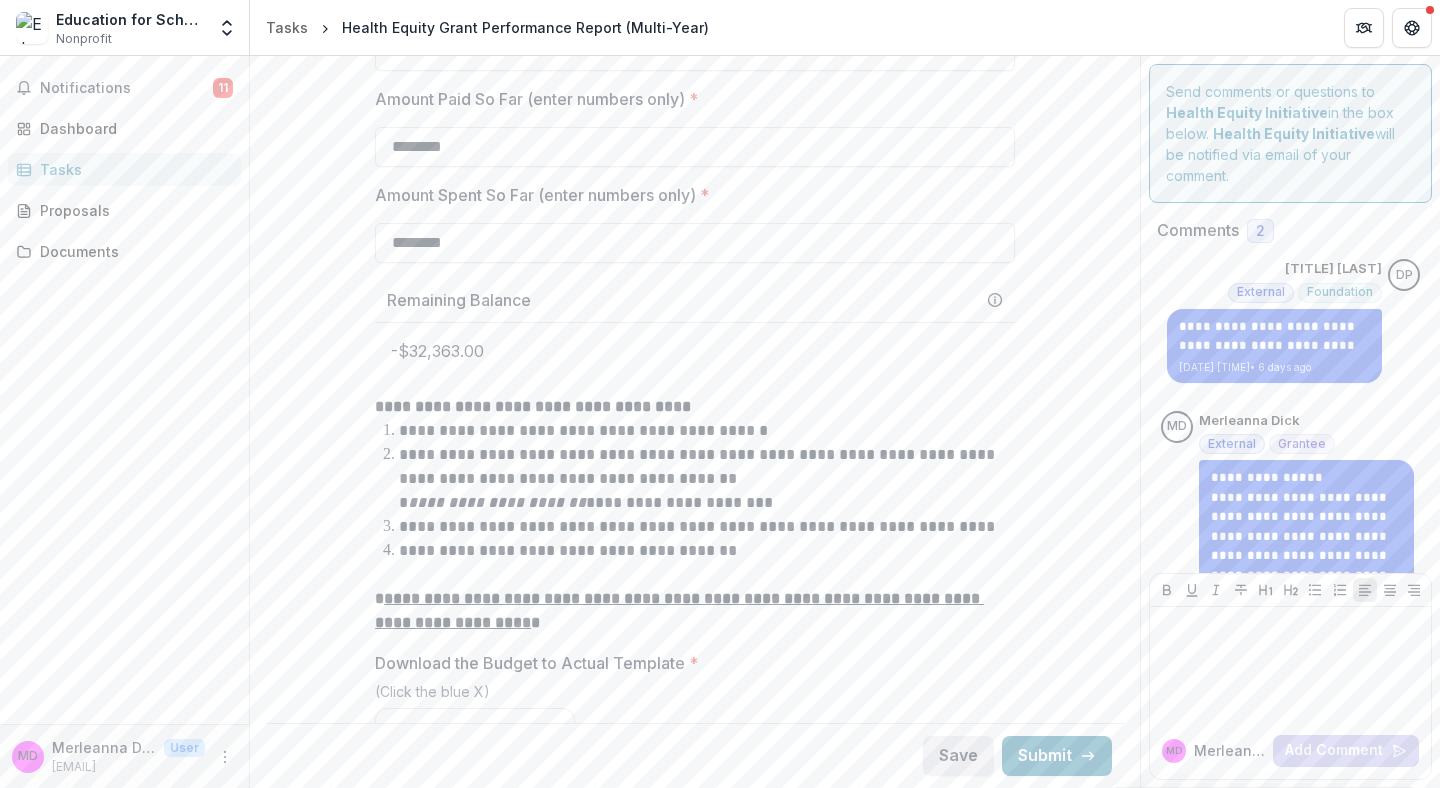 click on "Save" at bounding box center (958, 756) 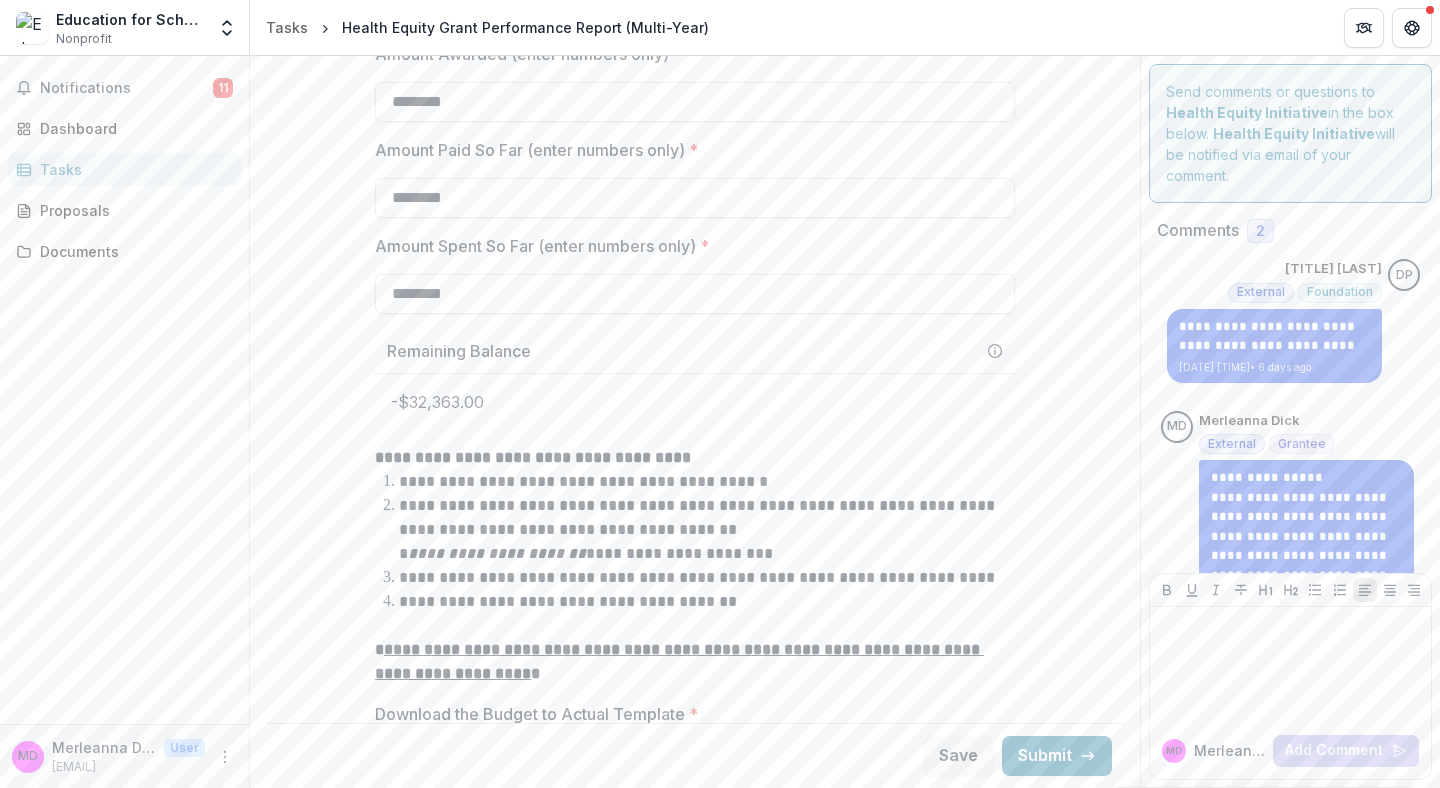 scroll, scrollTop: 991, scrollLeft: 0, axis: vertical 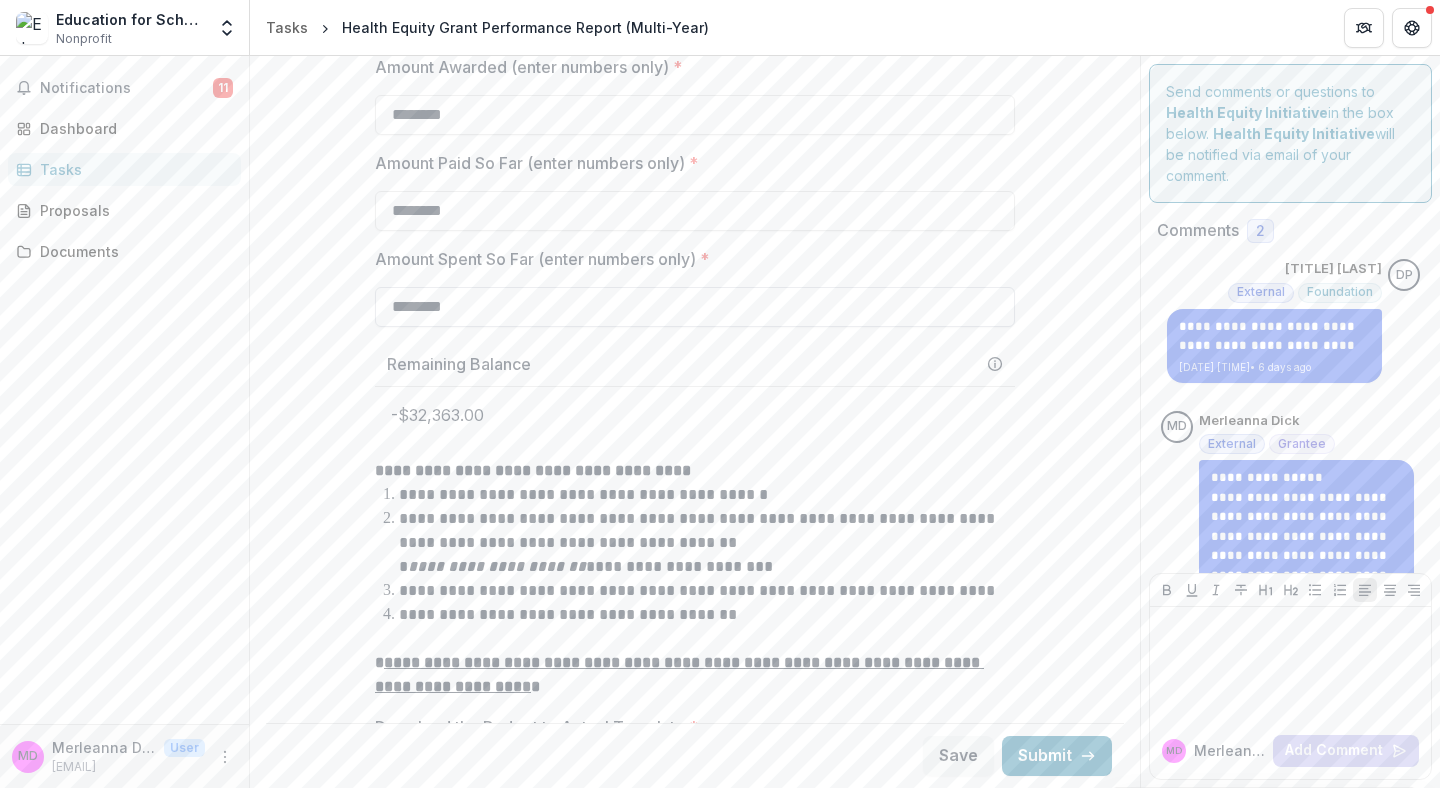 click on "********" at bounding box center (695, 307) 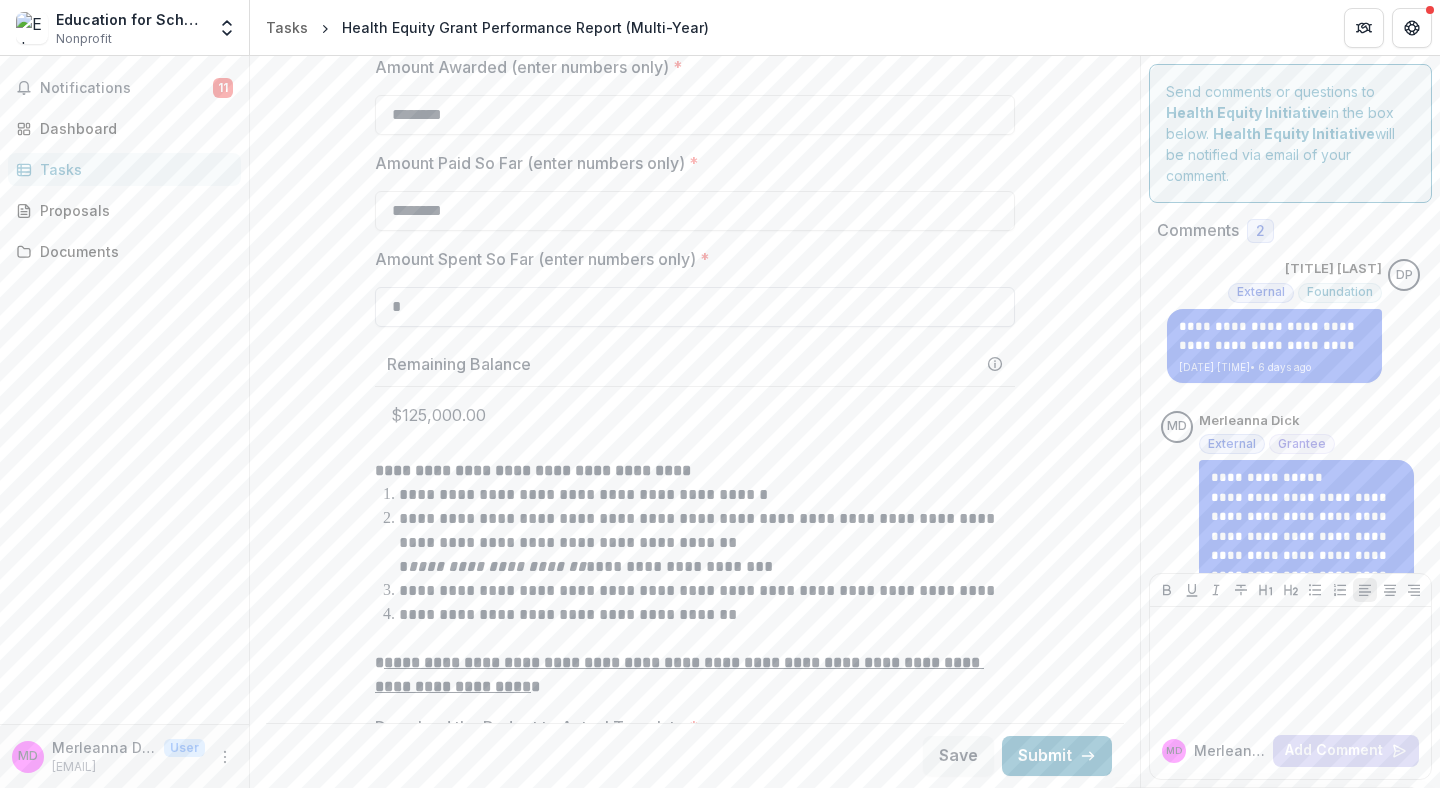 type on "********" 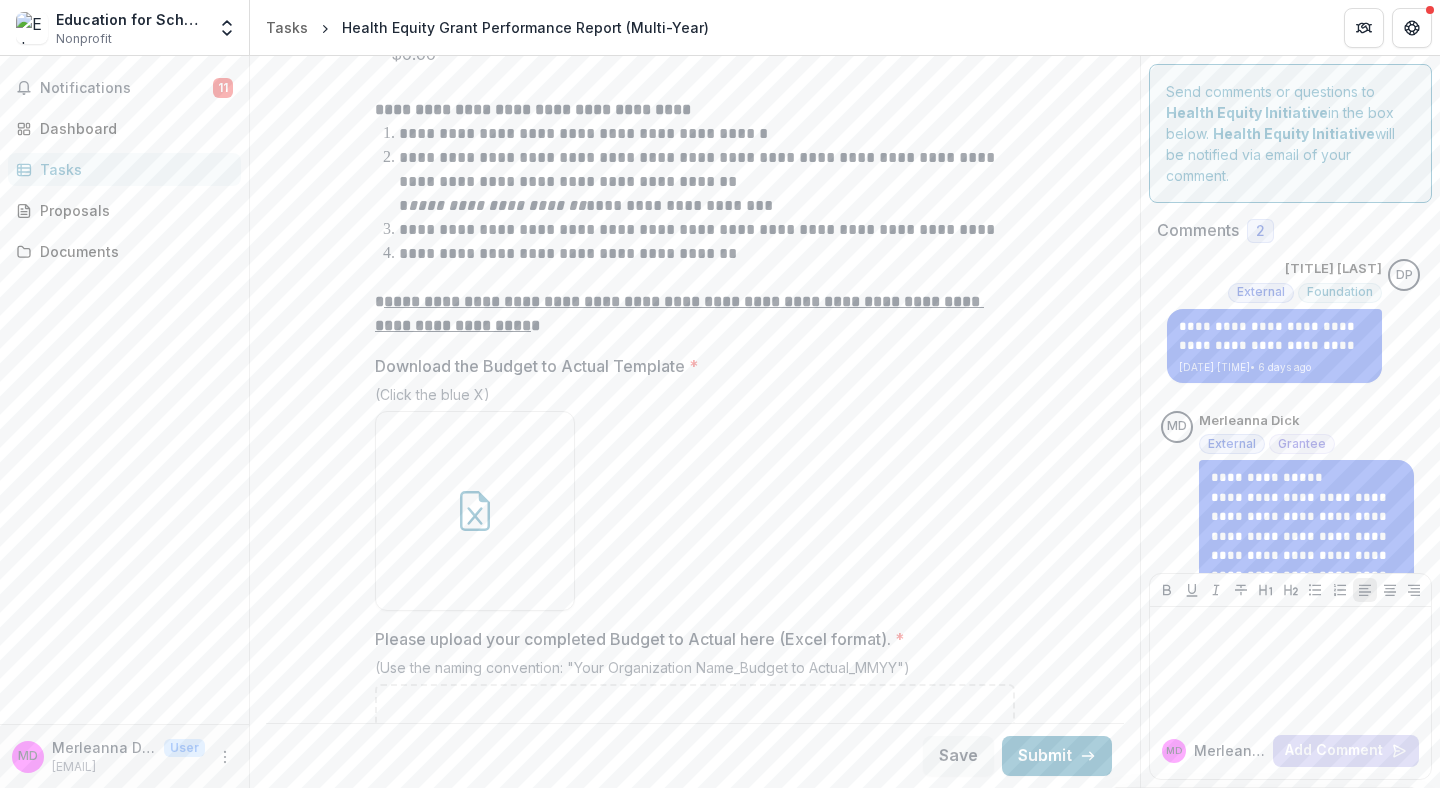 scroll, scrollTop: 1550, scrollLeft: 0, axis: vertical 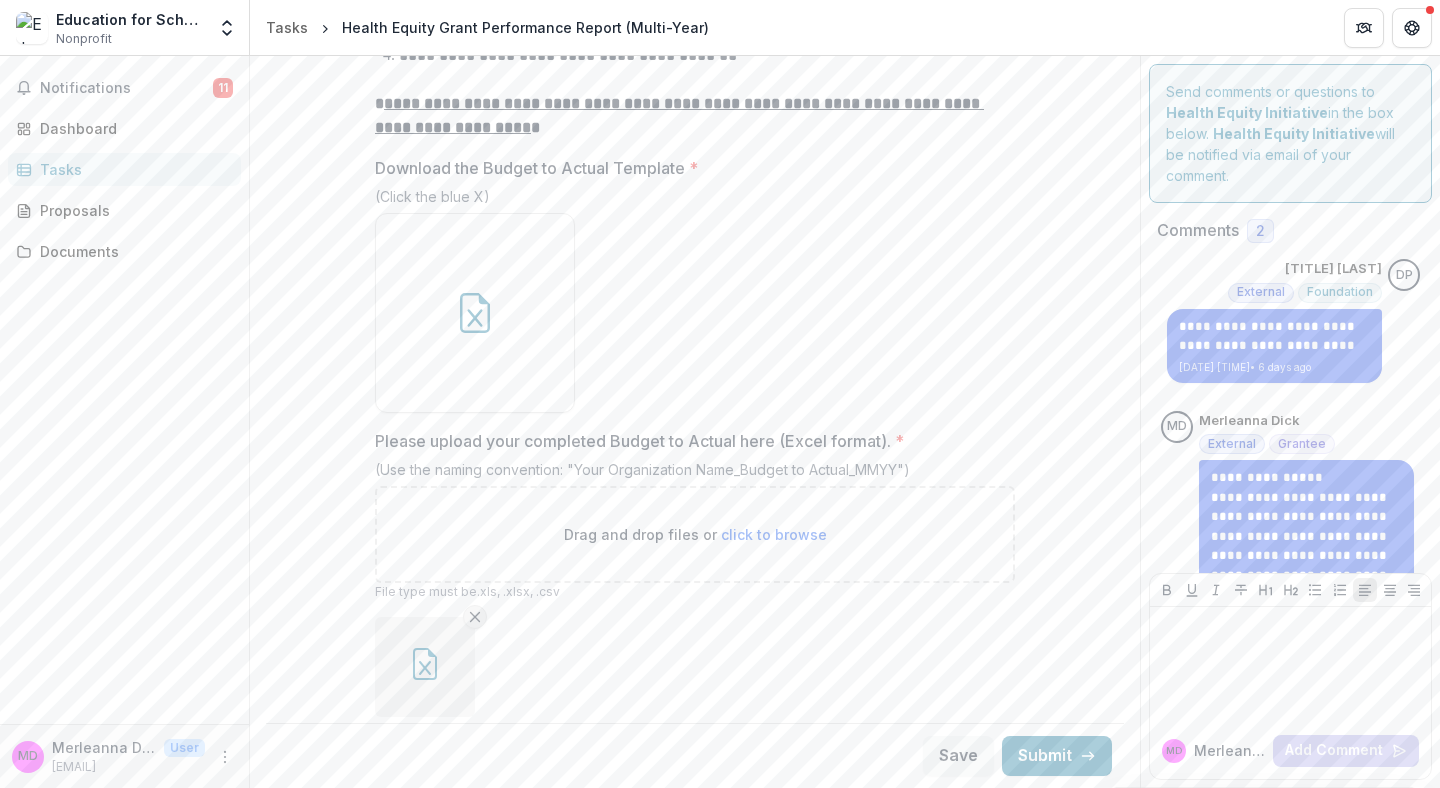 click 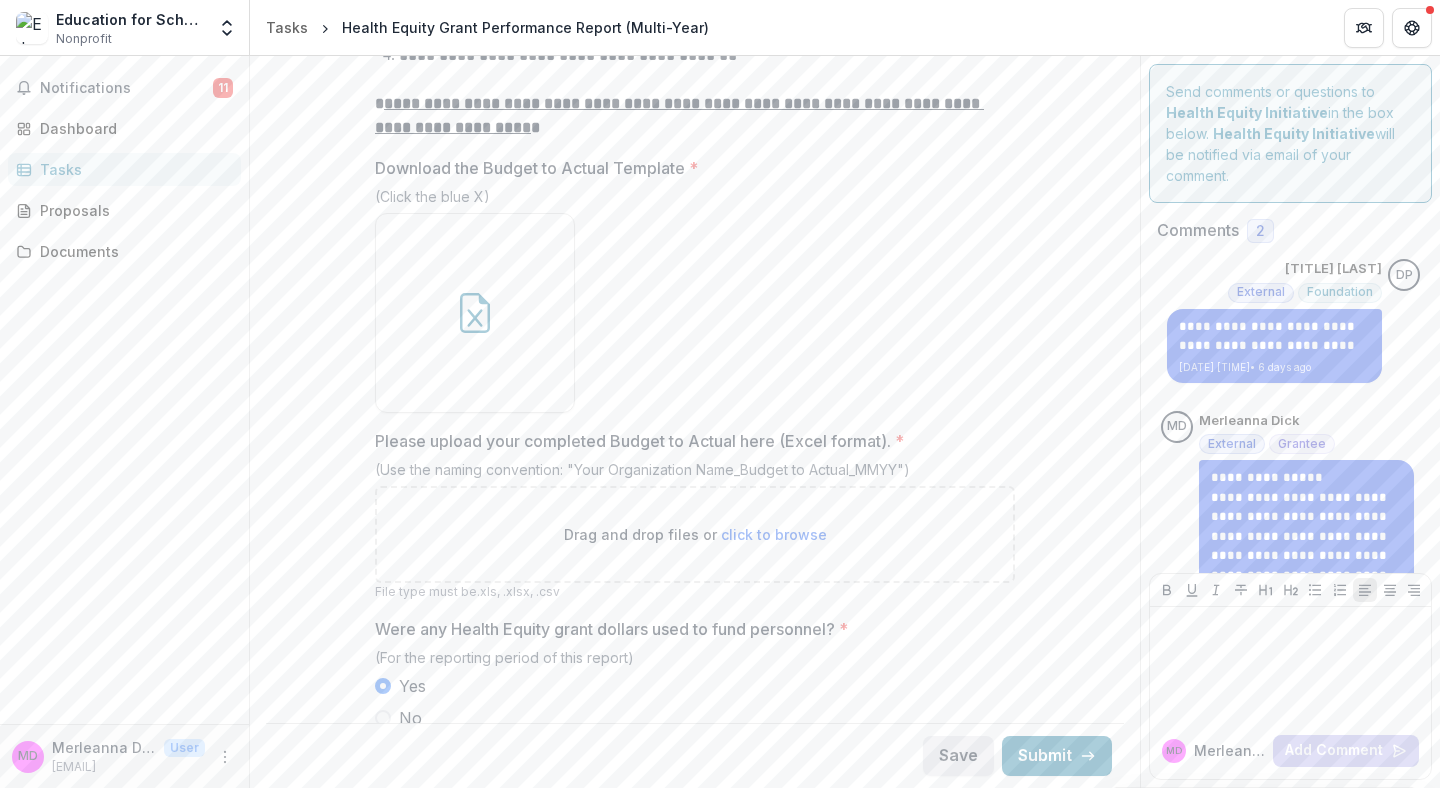 click on "Save" at bounding box center (958, 756) 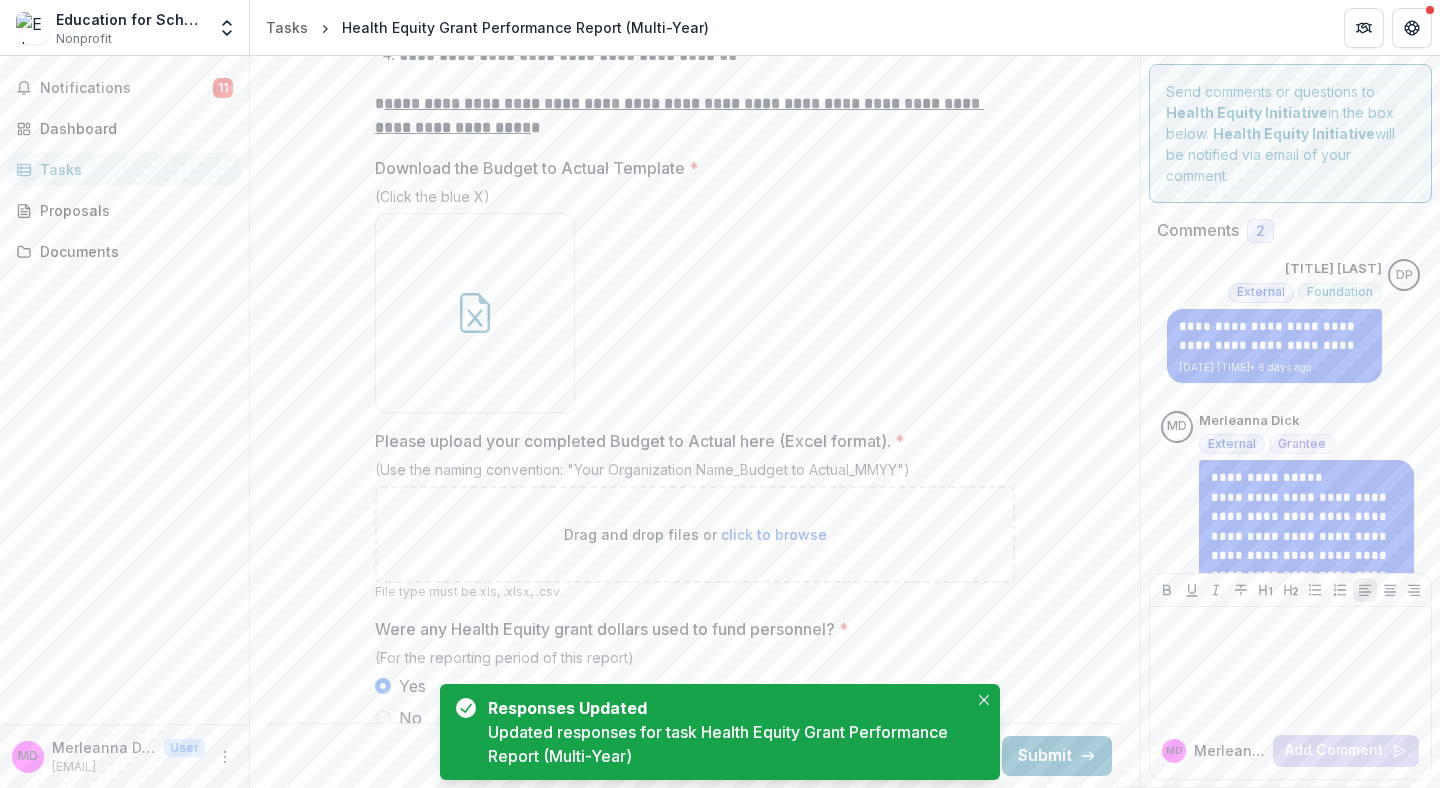click on "click to browse" at bounding box center [774, 534] 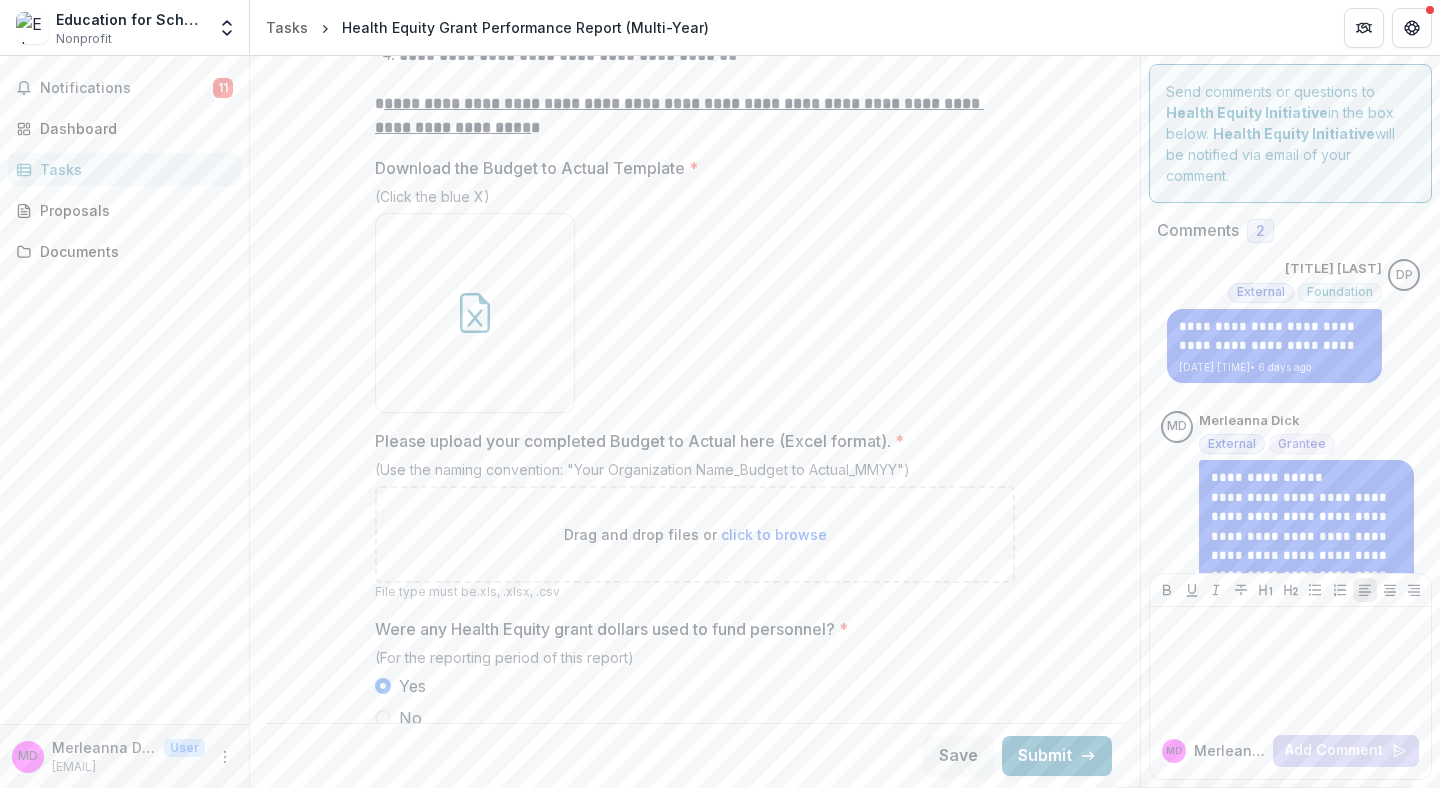 click on "click to browse" at bounding box center [774, 534] 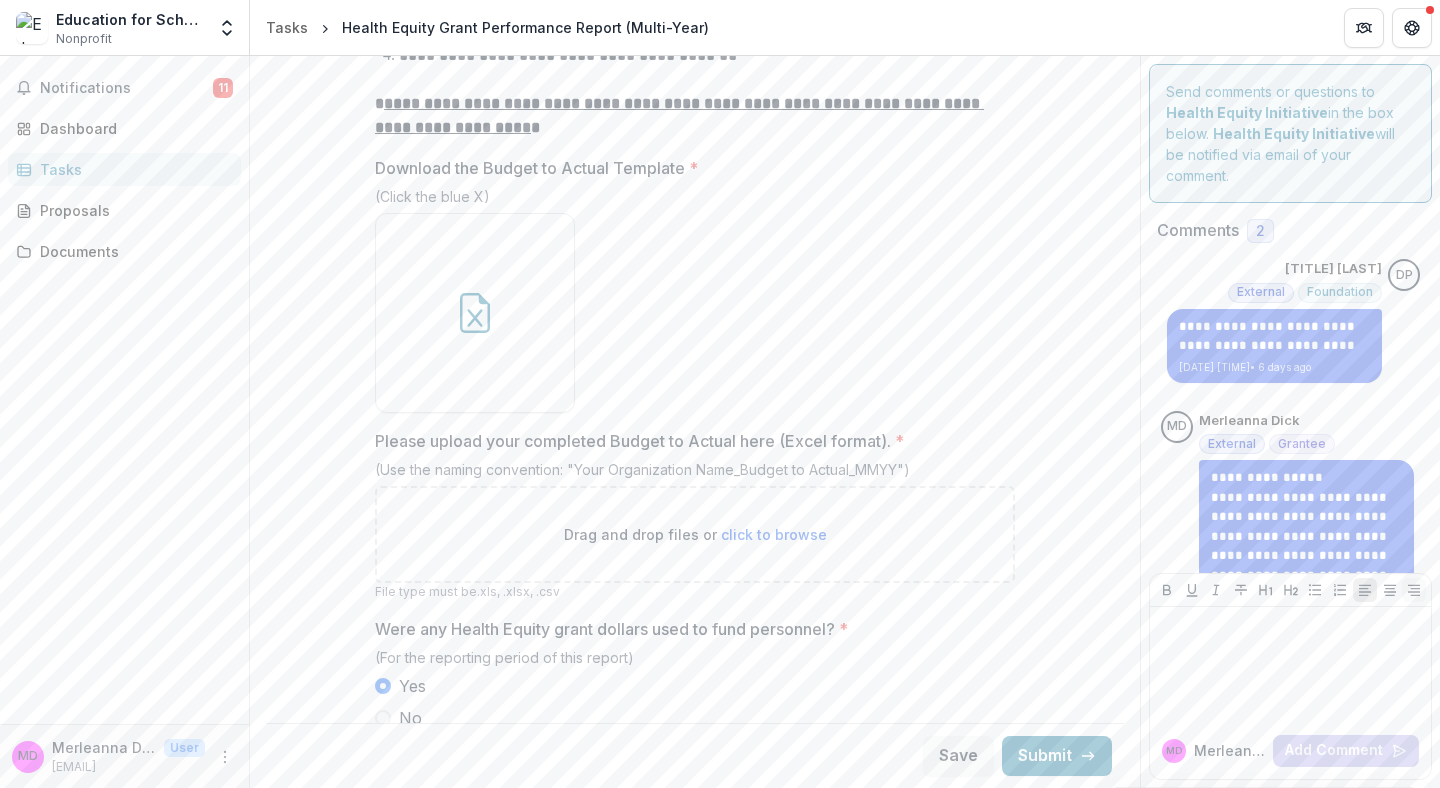 type on "**********" 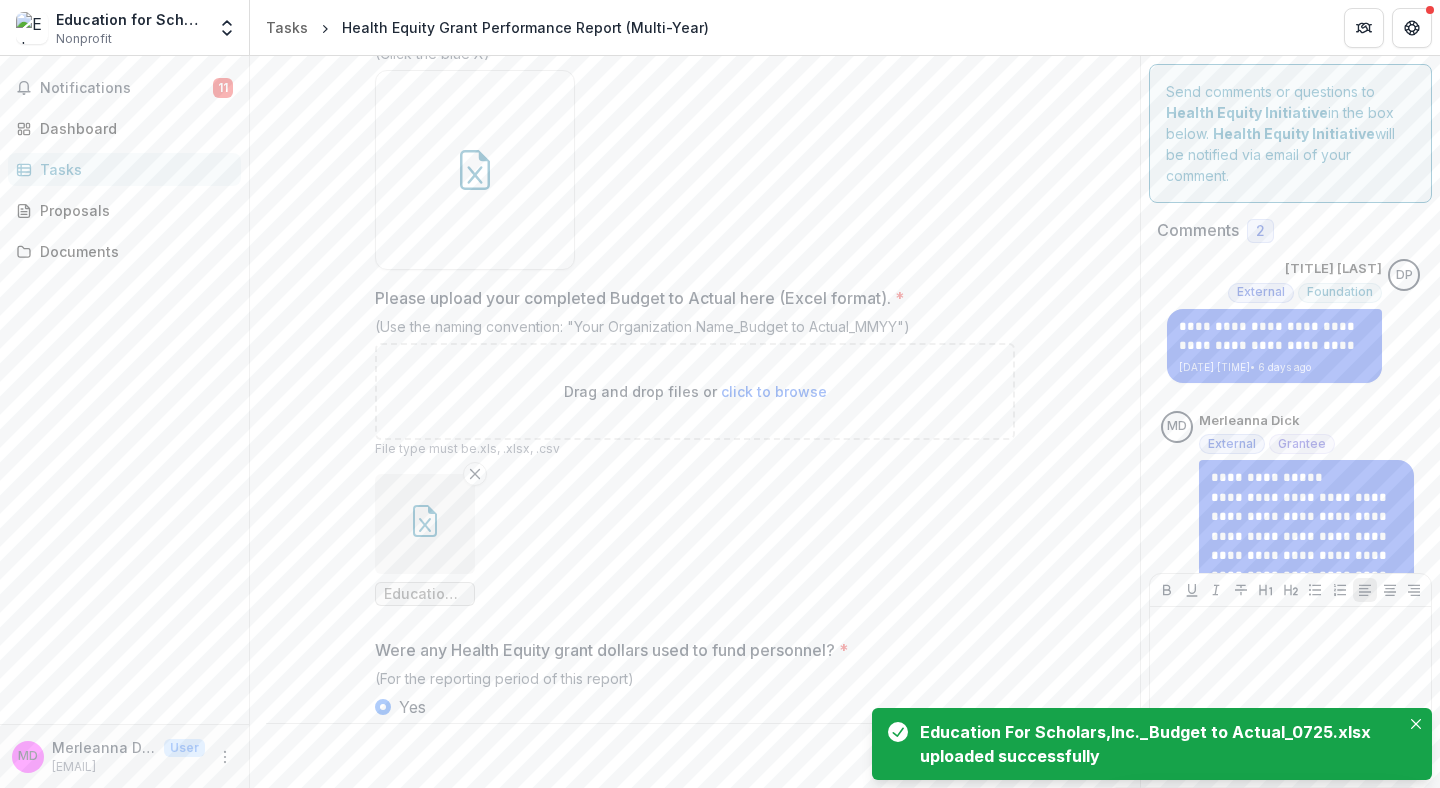 scroll, scrollTop: 1697, scrollLeft: 0, axis: vertical 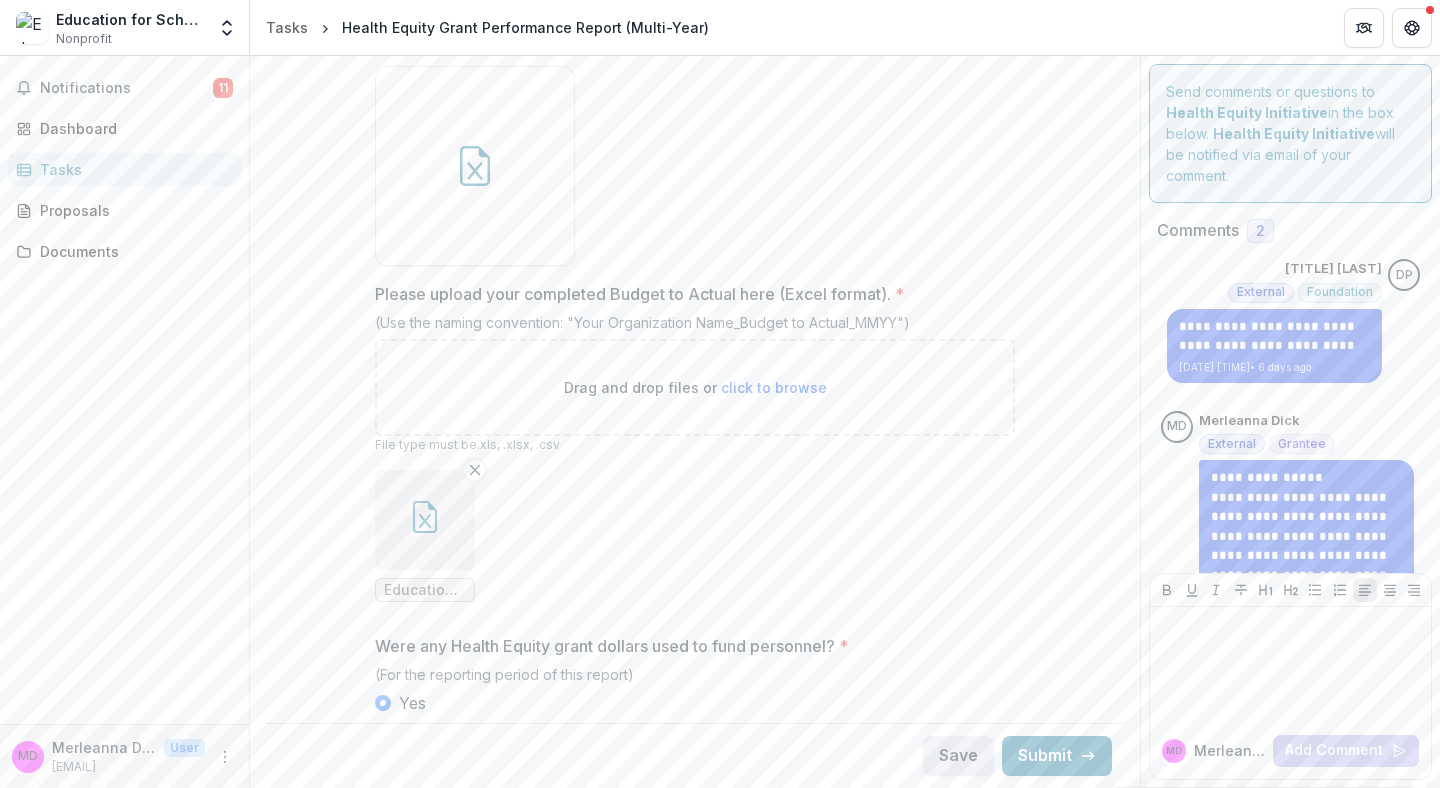 click on "Save" at bounding box center (958, 756) 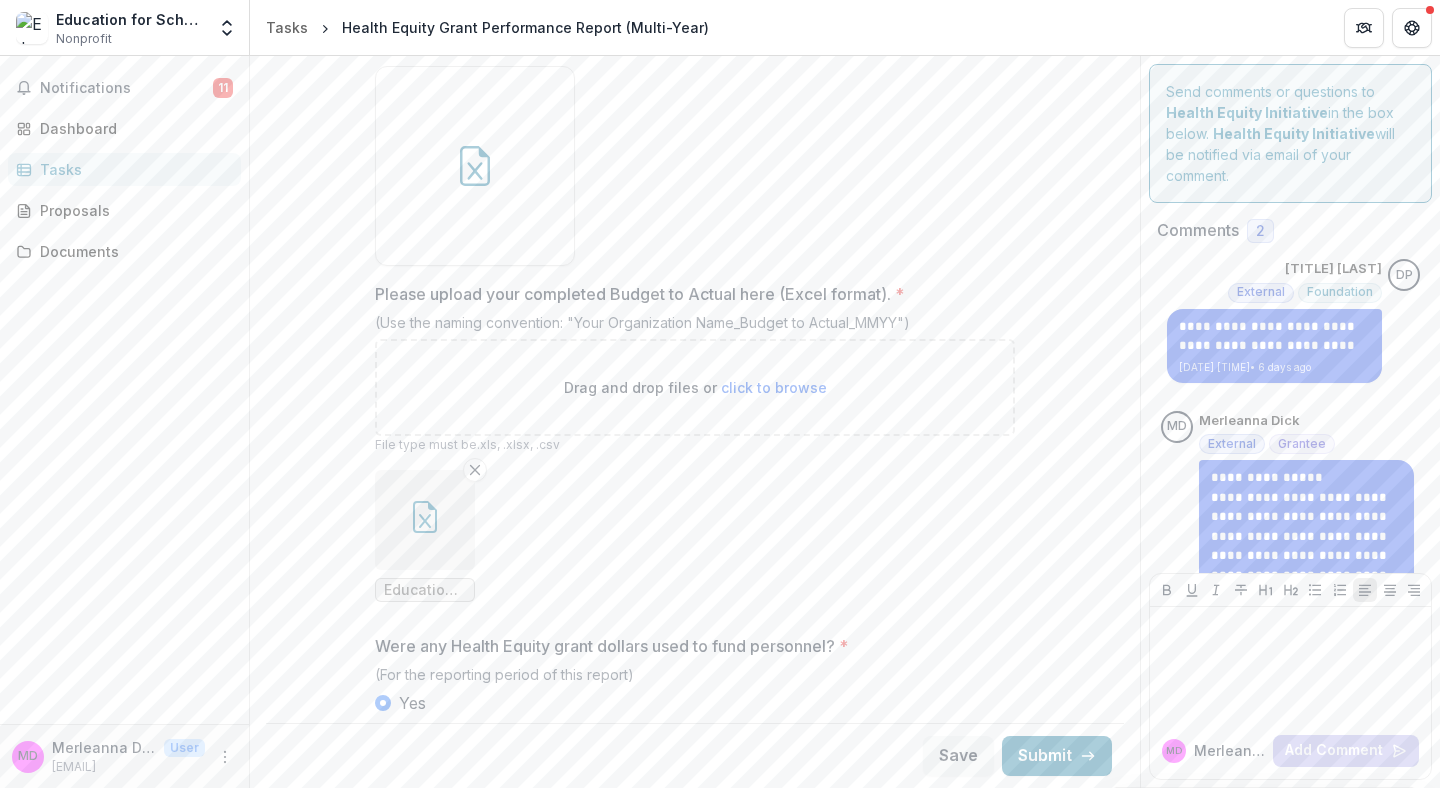 click at bounding box center (425, 520) 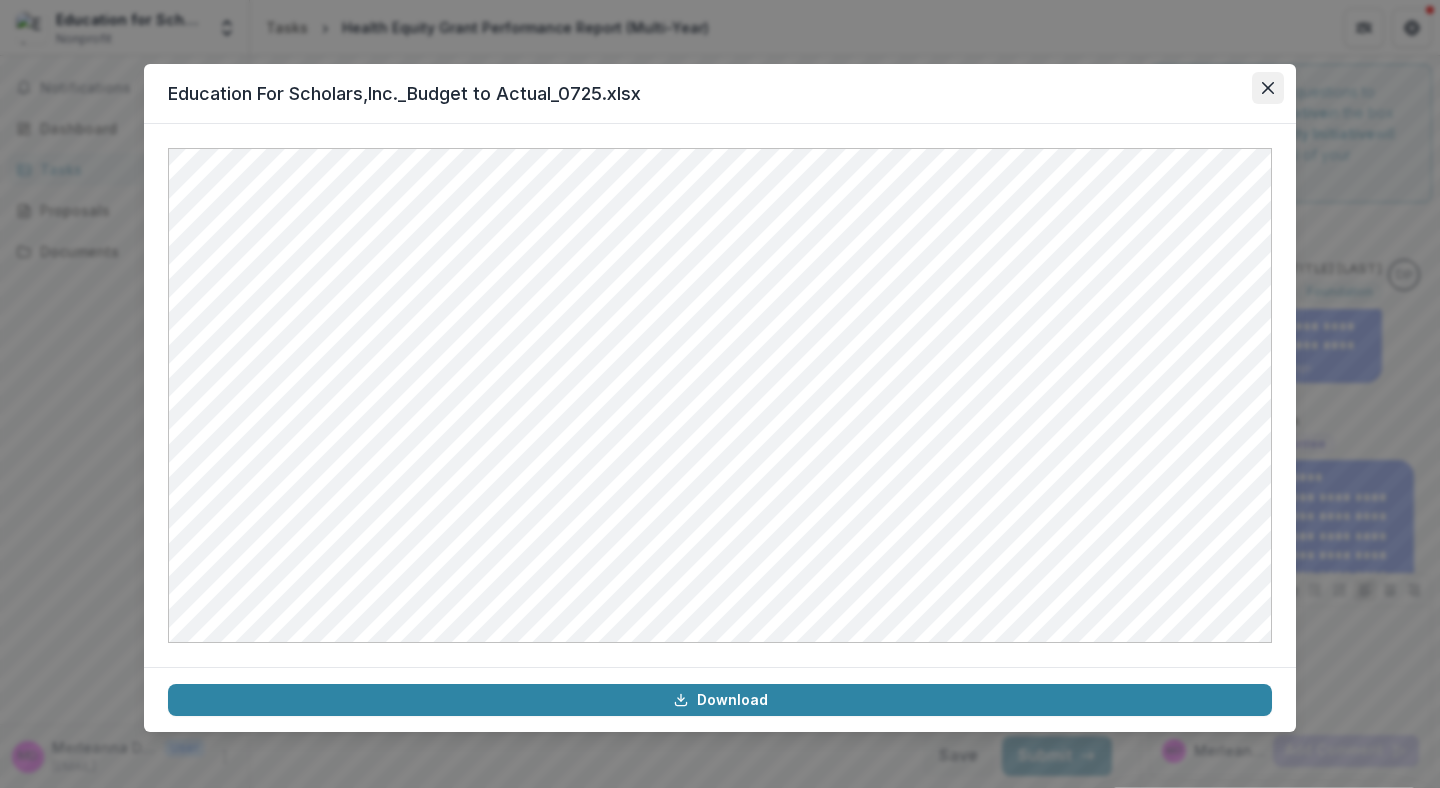 click 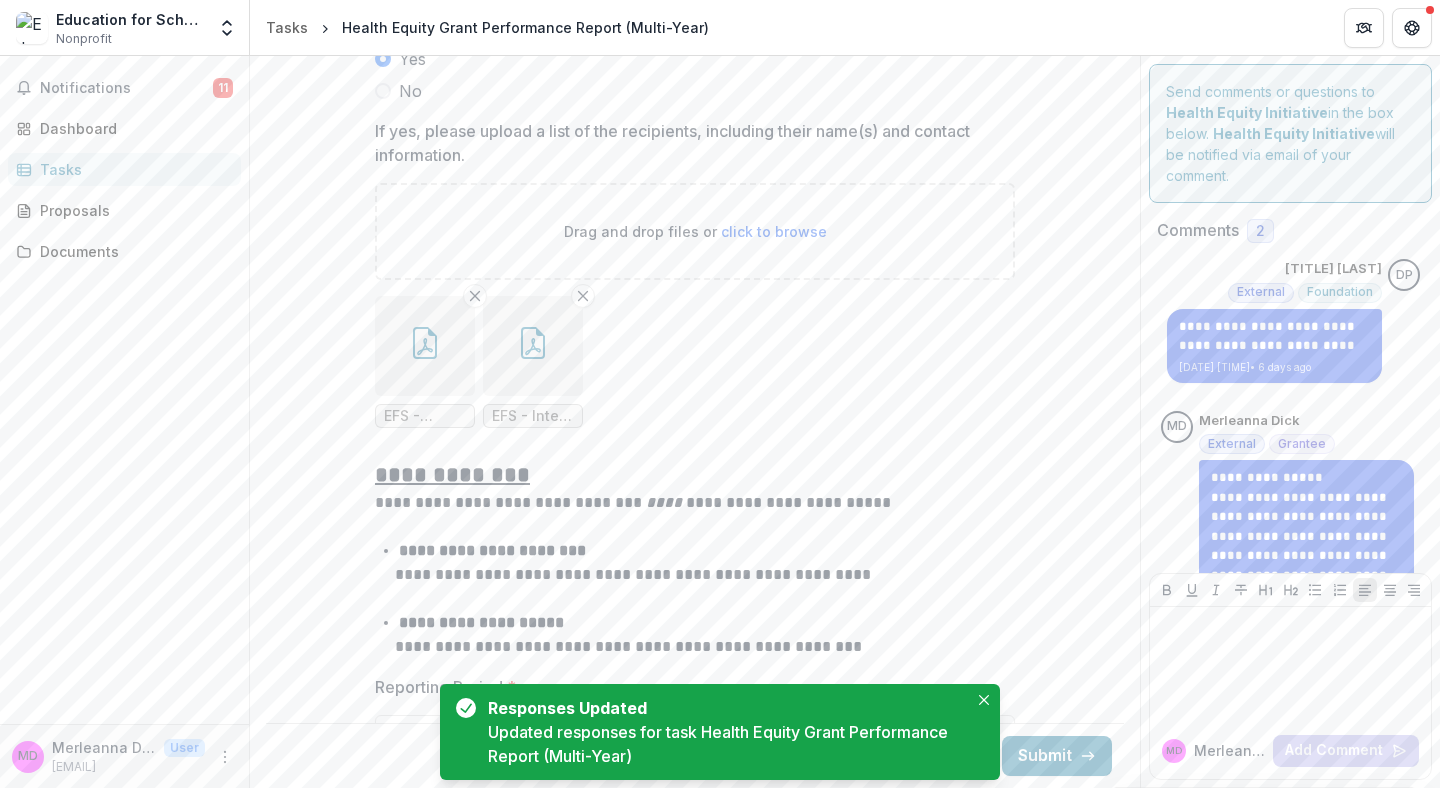 scroll, scrollTop: 2786, scrollLeft: 0, axis: vertical 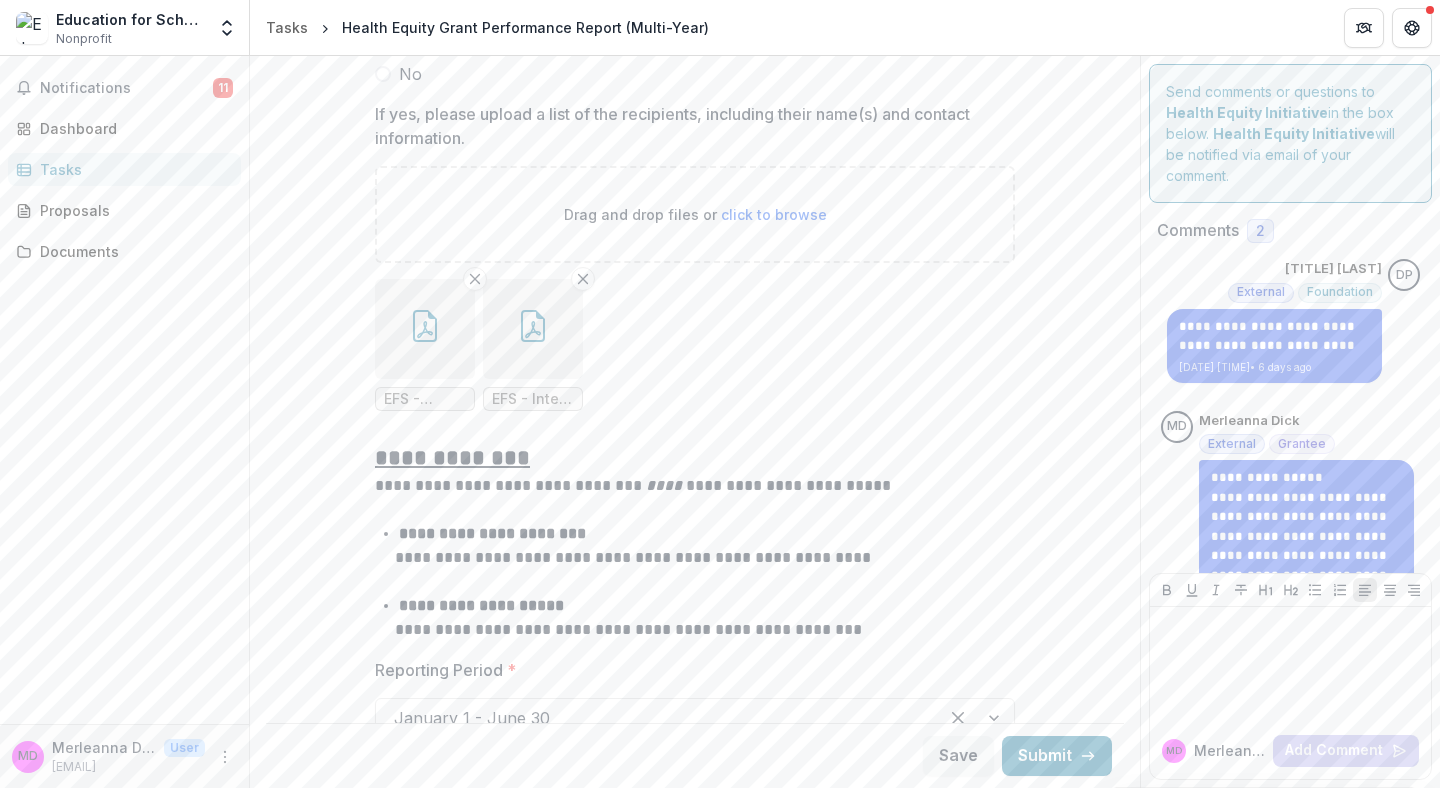 click 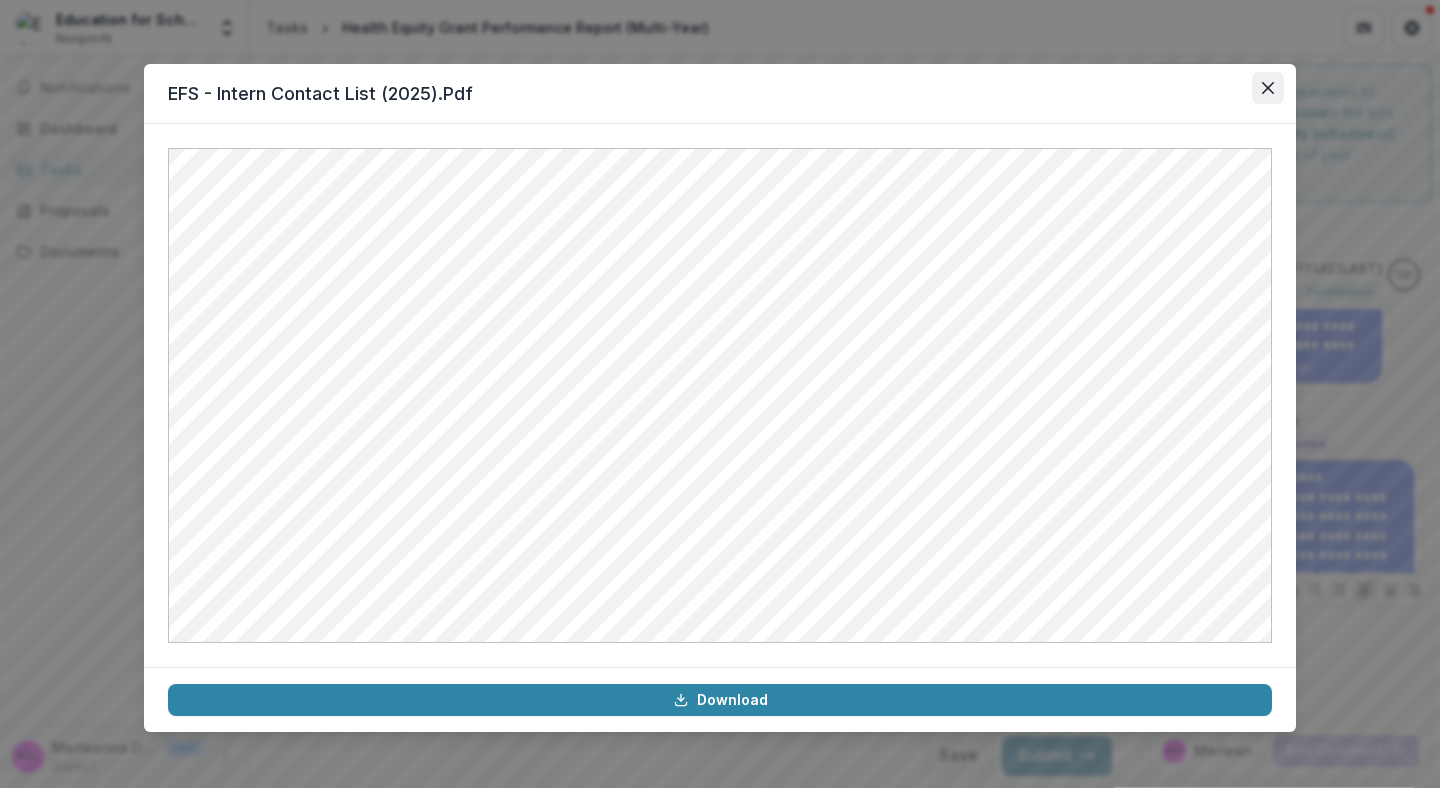 click 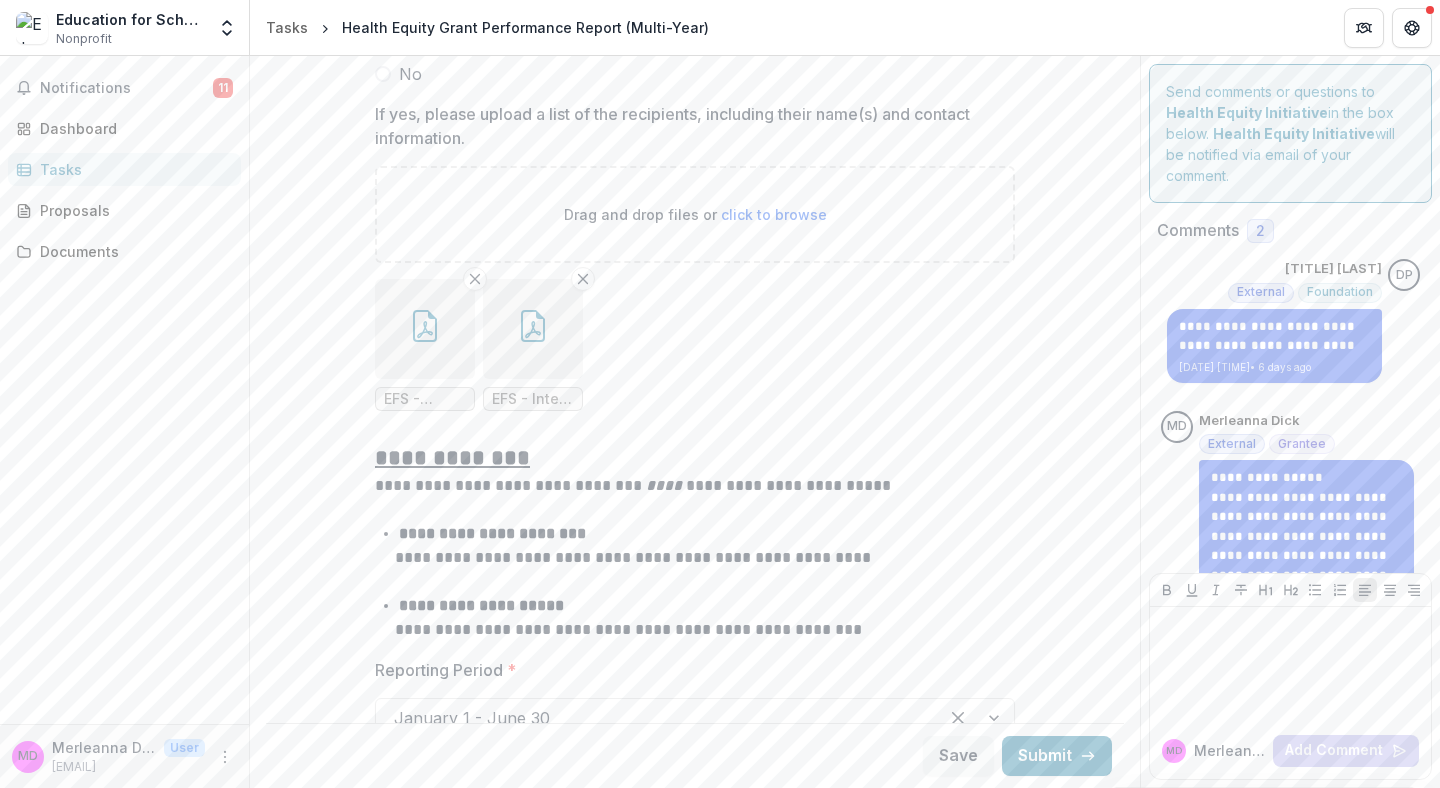 click 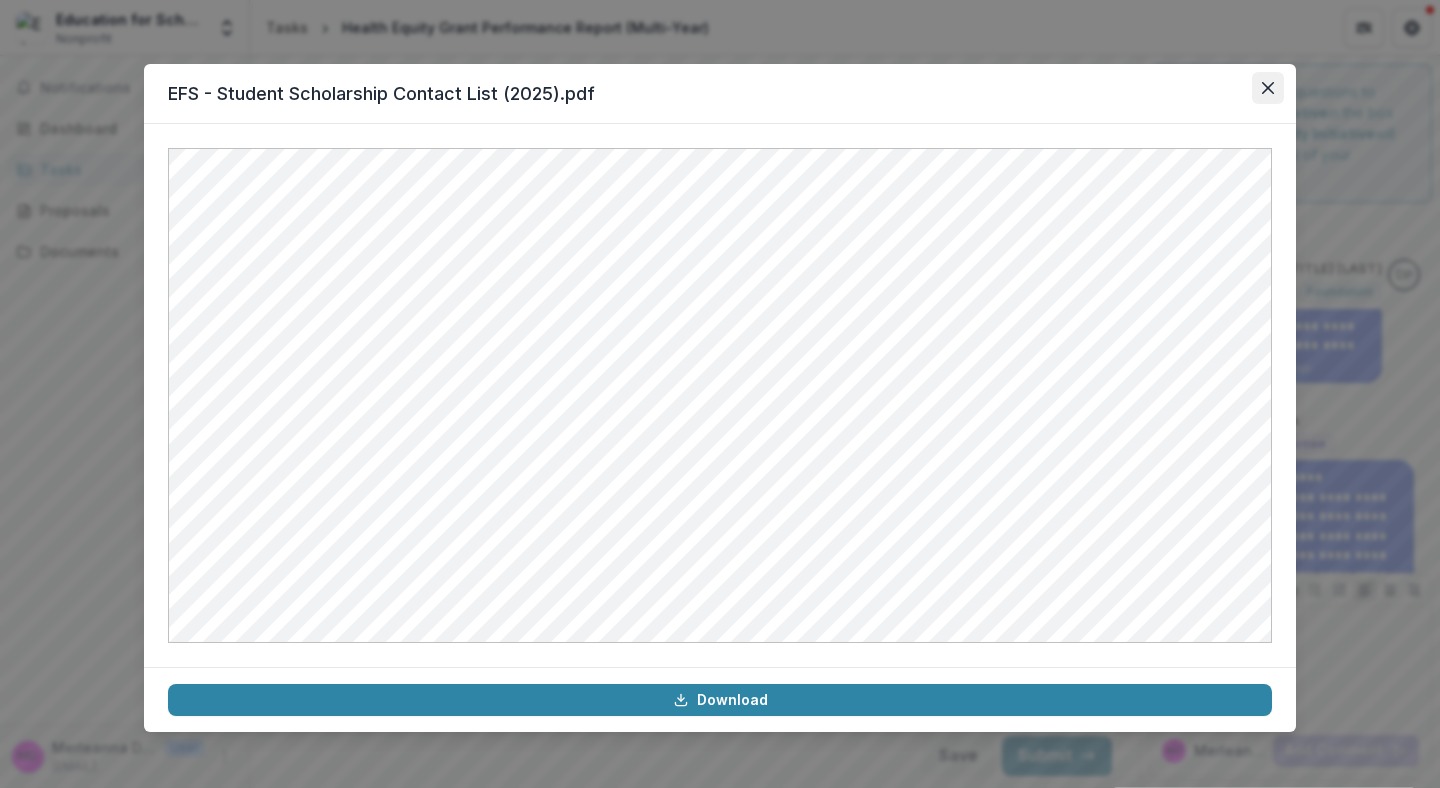 click 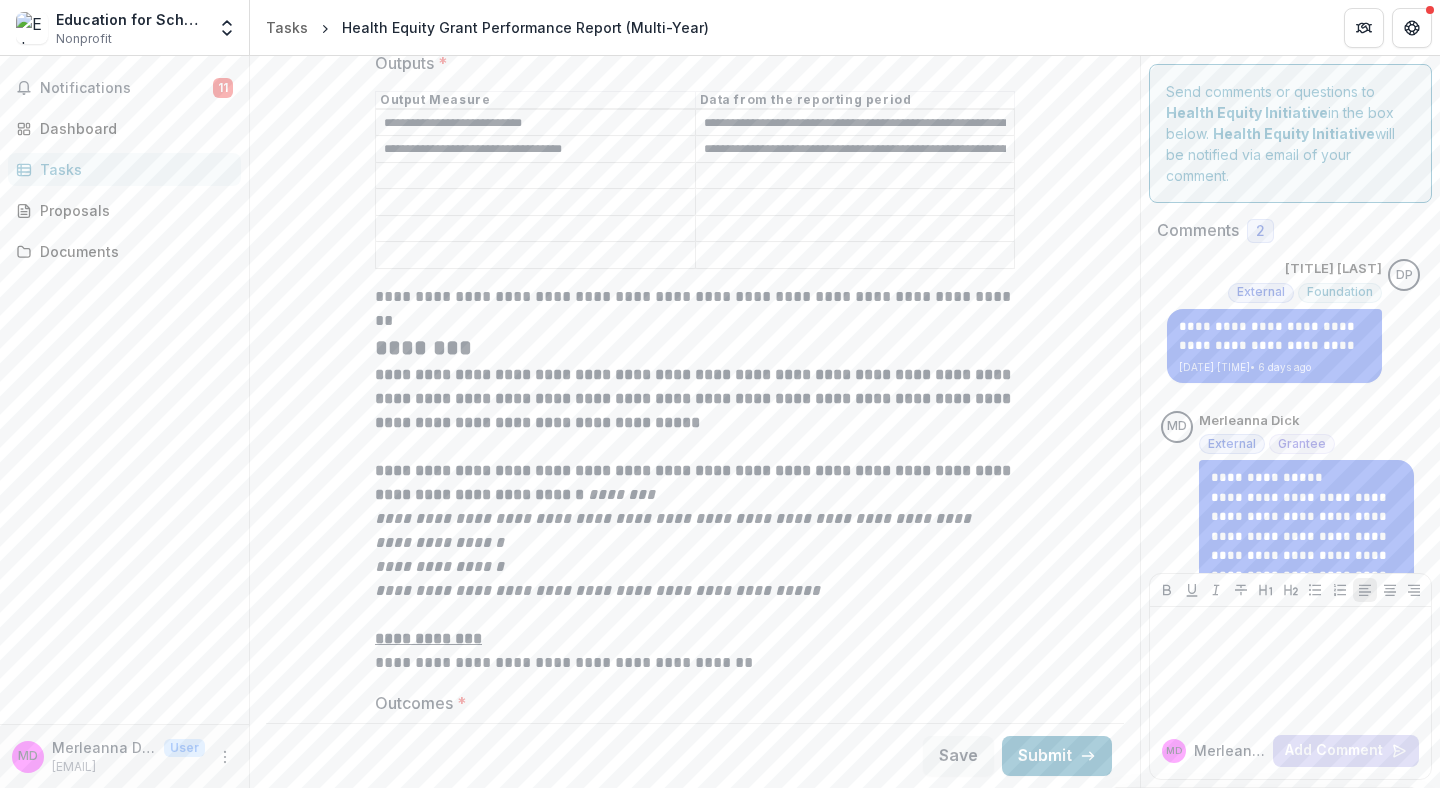 scroll, scrollTop: 3770, scrollLeft: 0, axis: vertical 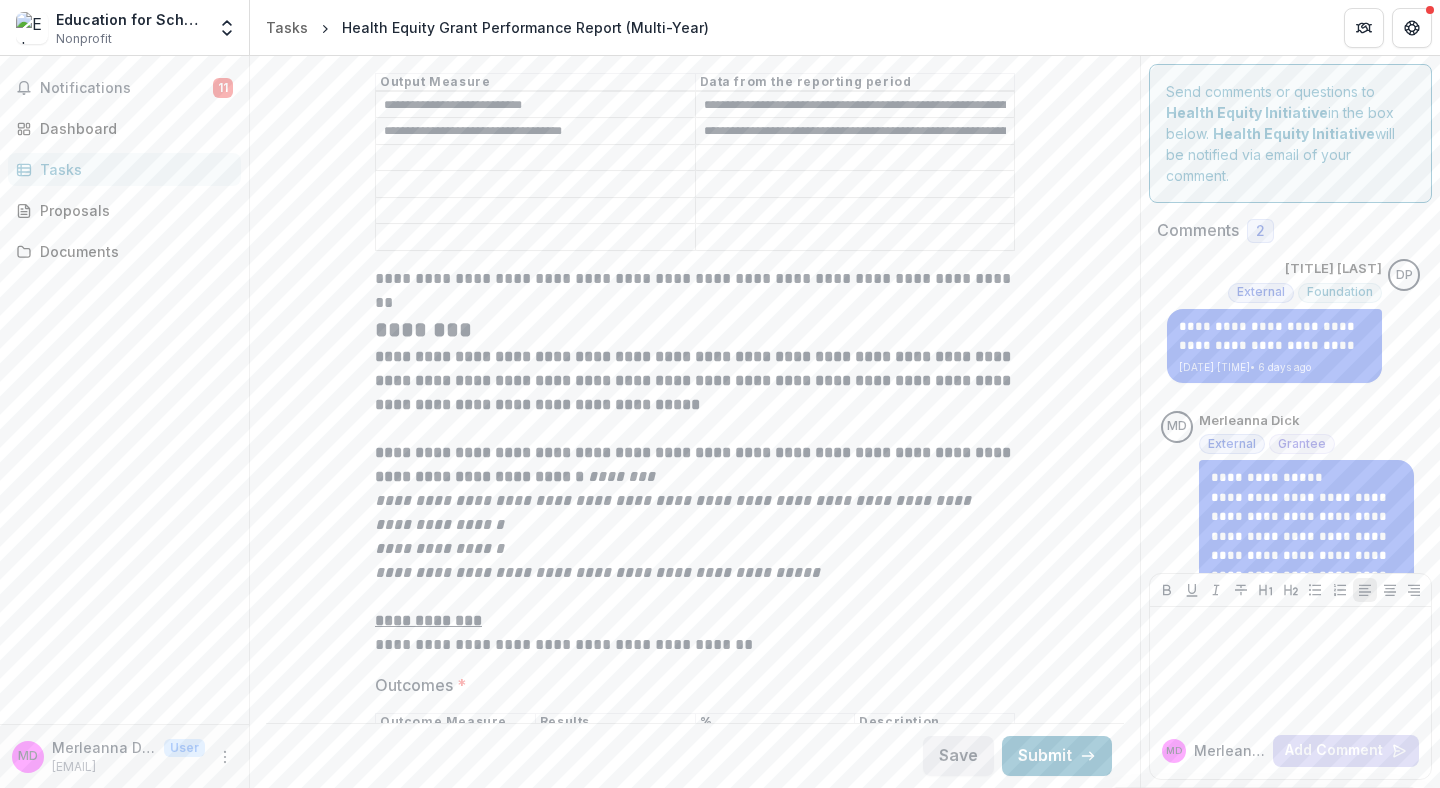 click on "Save" at bounding box center [958, 756] 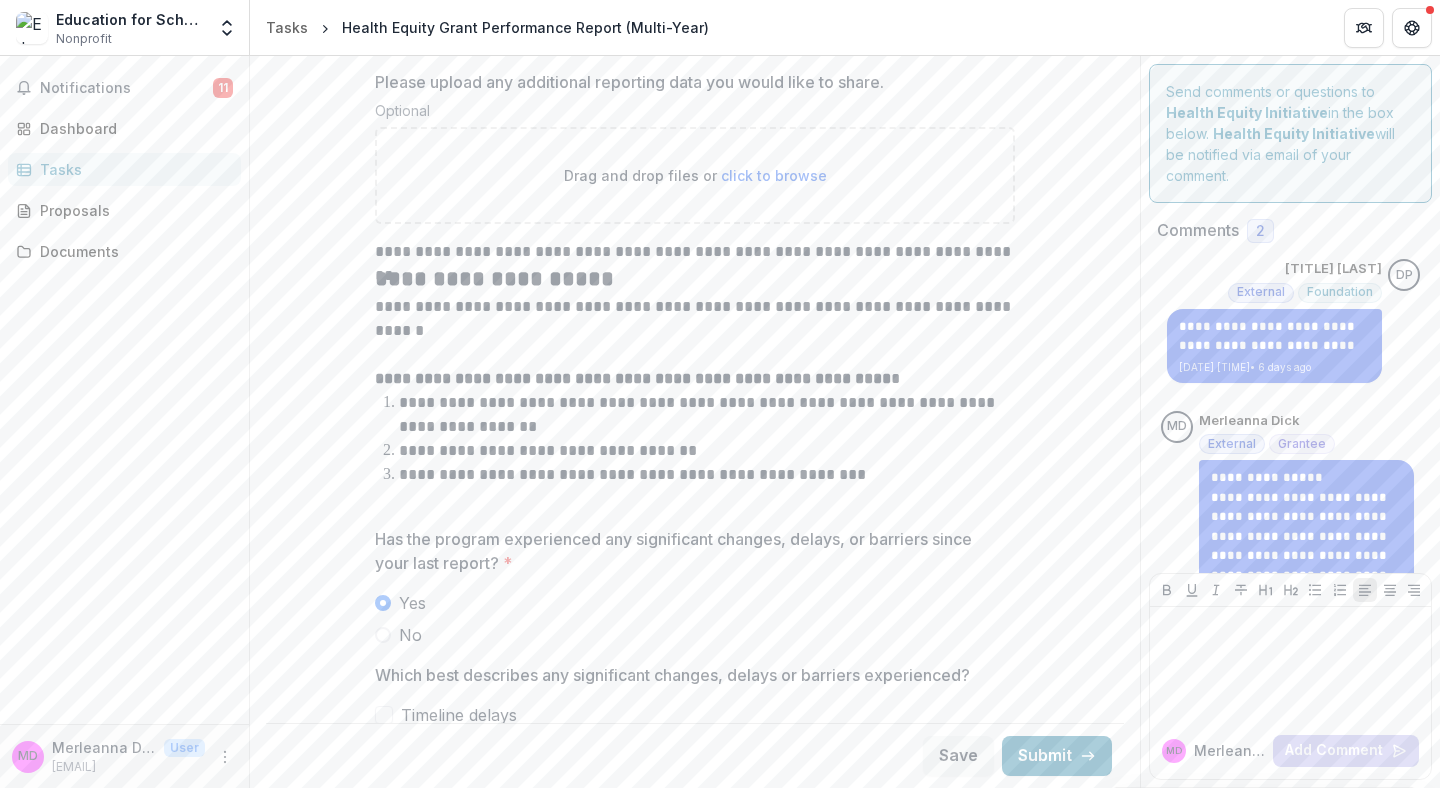 scroll, scrollTop: 4633, scrollLeft: 0, axis: vertical 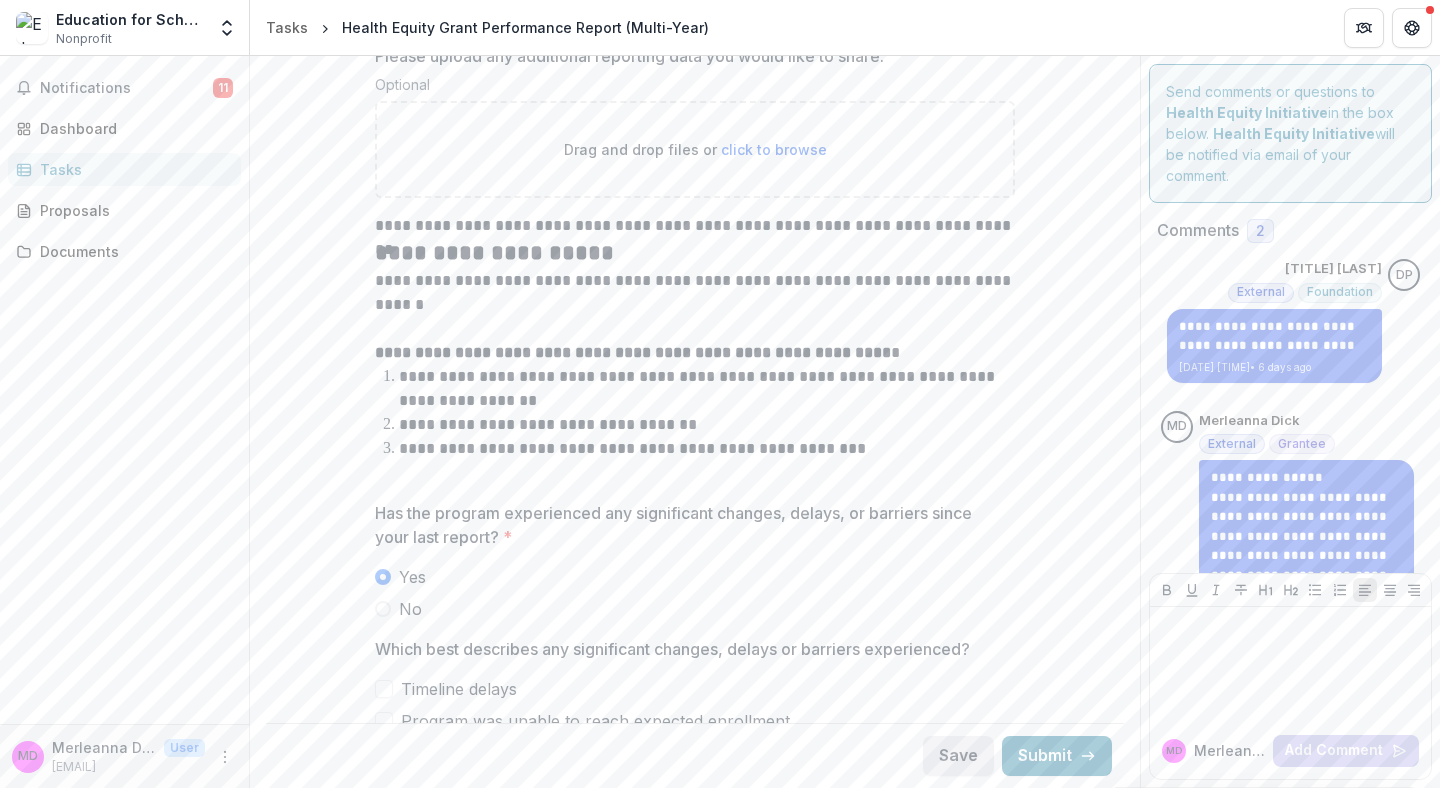 click on "Save" at bounding box center [958, 756] 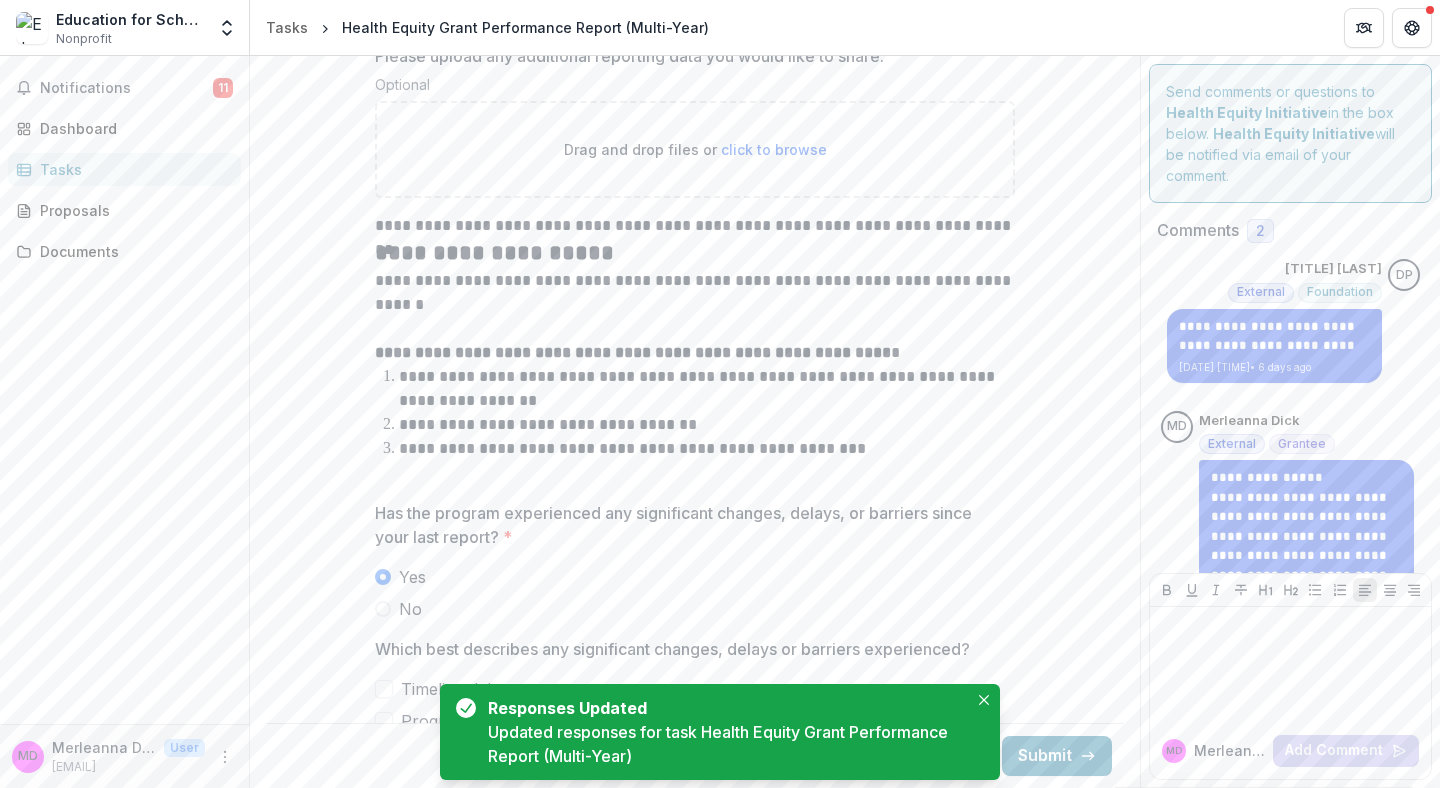 click on "No" at bounding box center [695, 609] 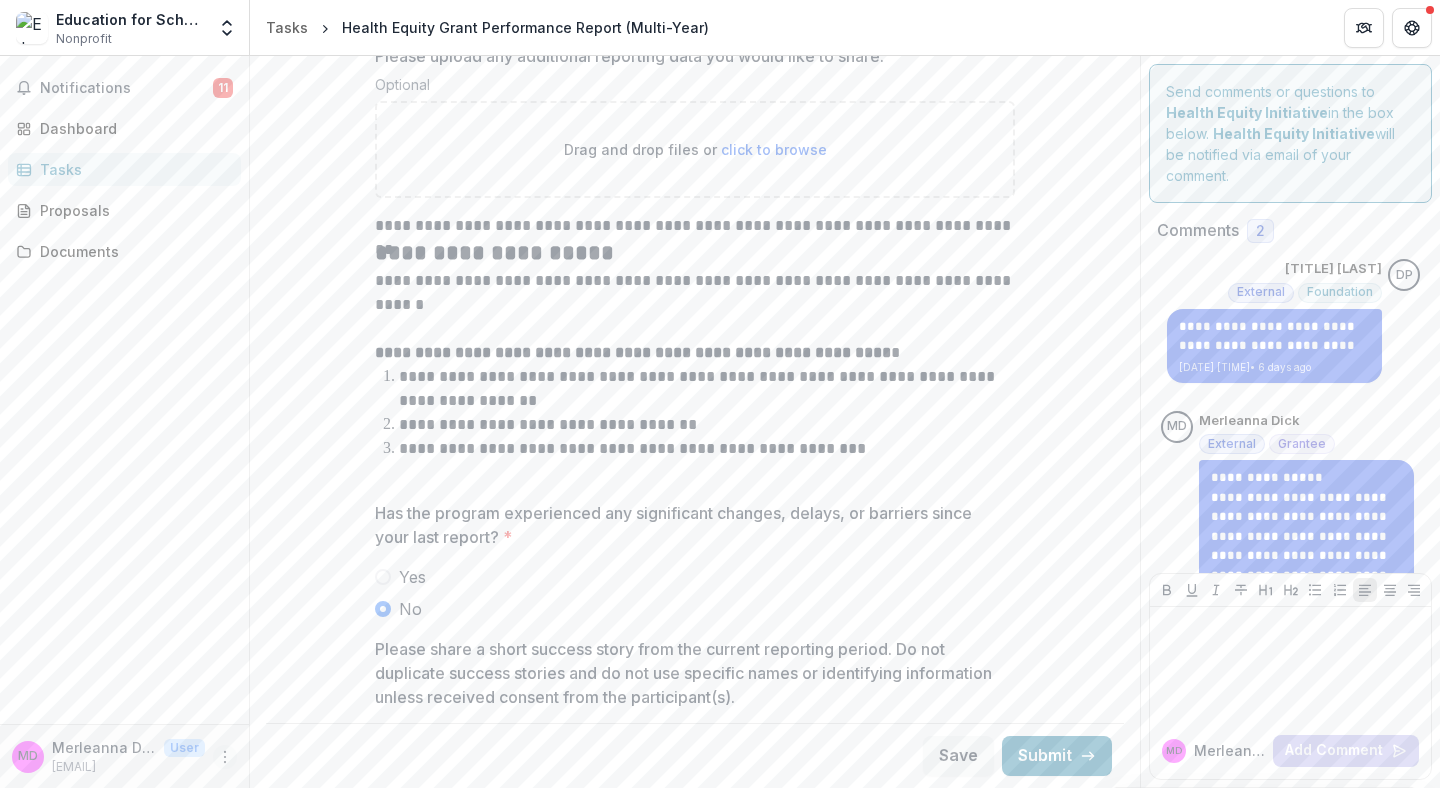 click 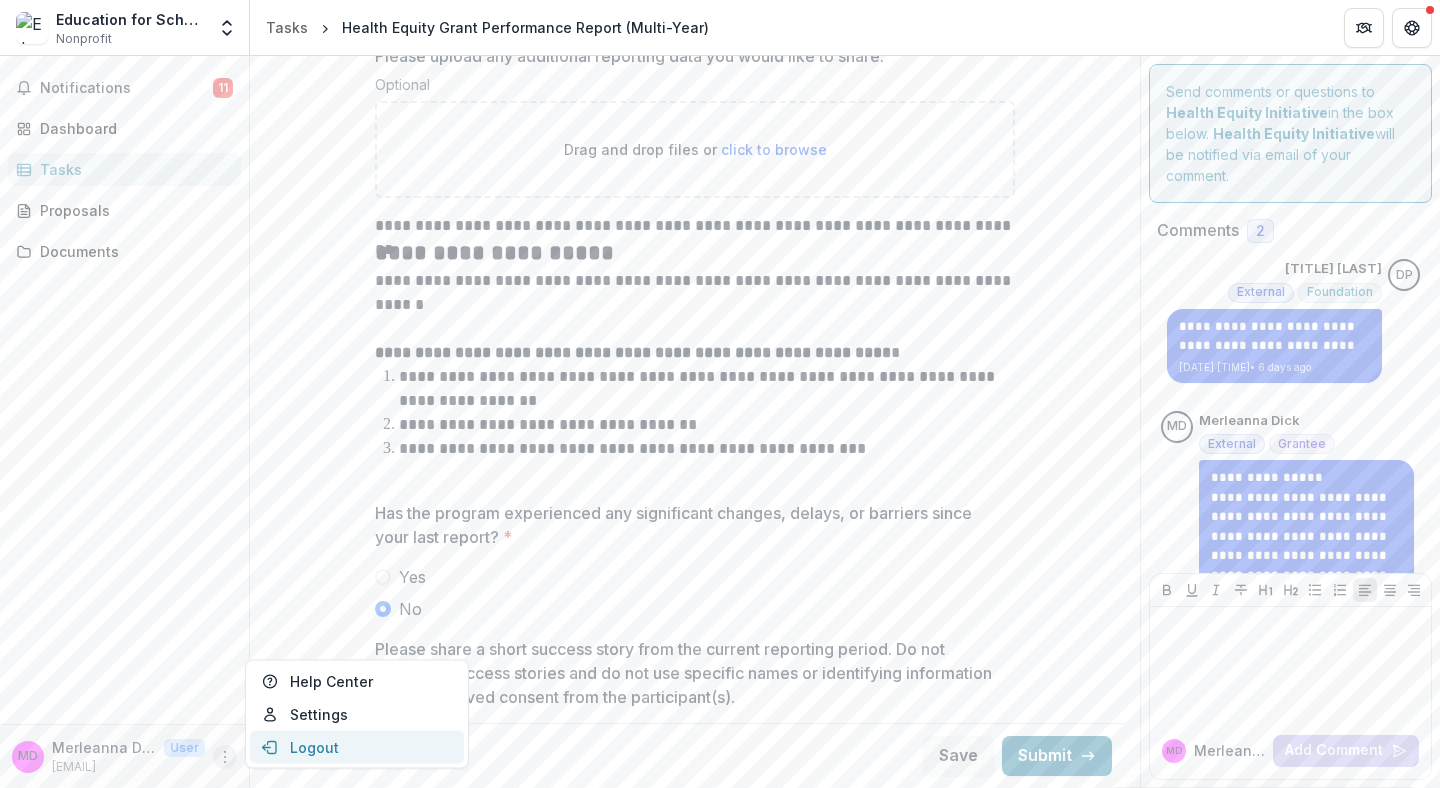 click on "Logout" at bounding box center [357, 747] 